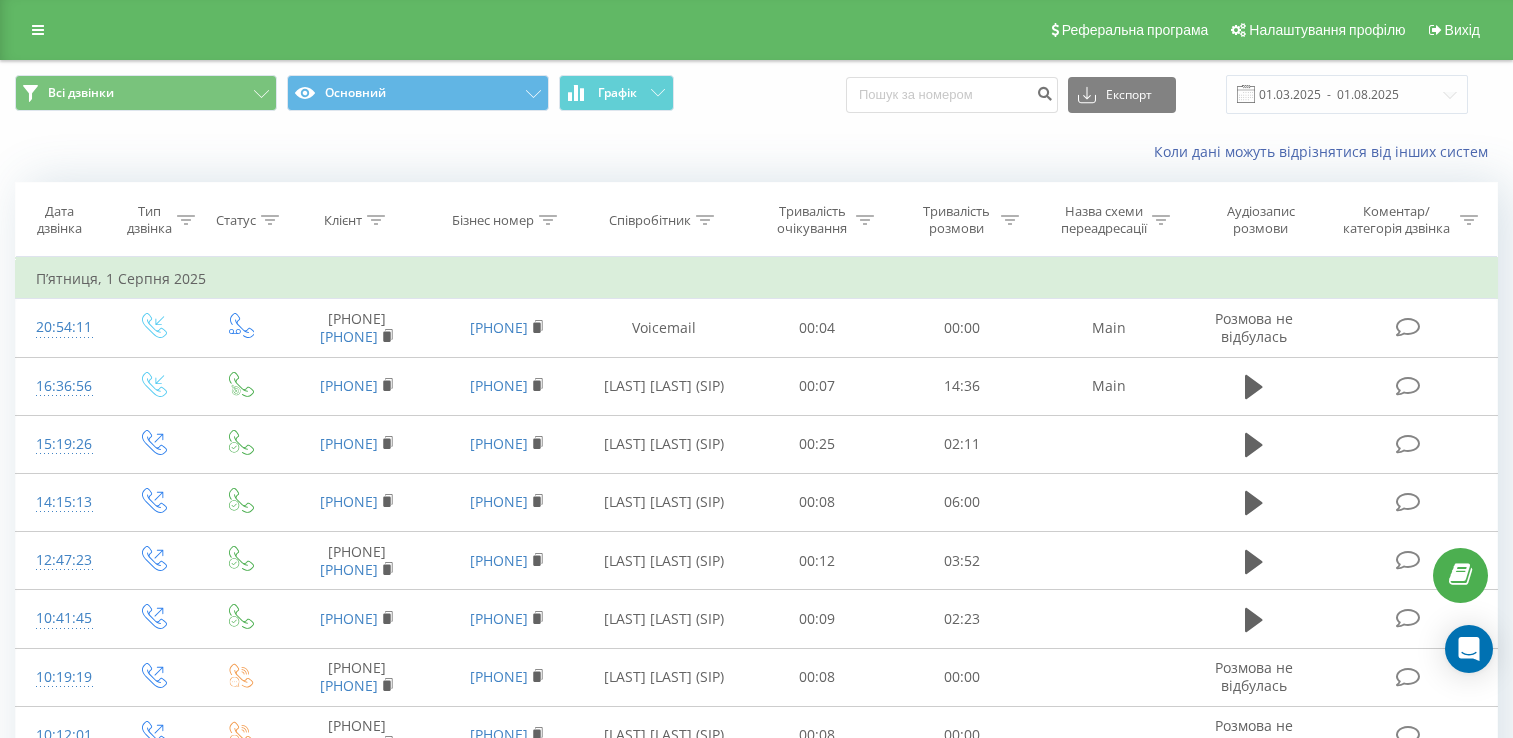 scroll, scrollTop: 0, scrollLeft: 0, axis: both 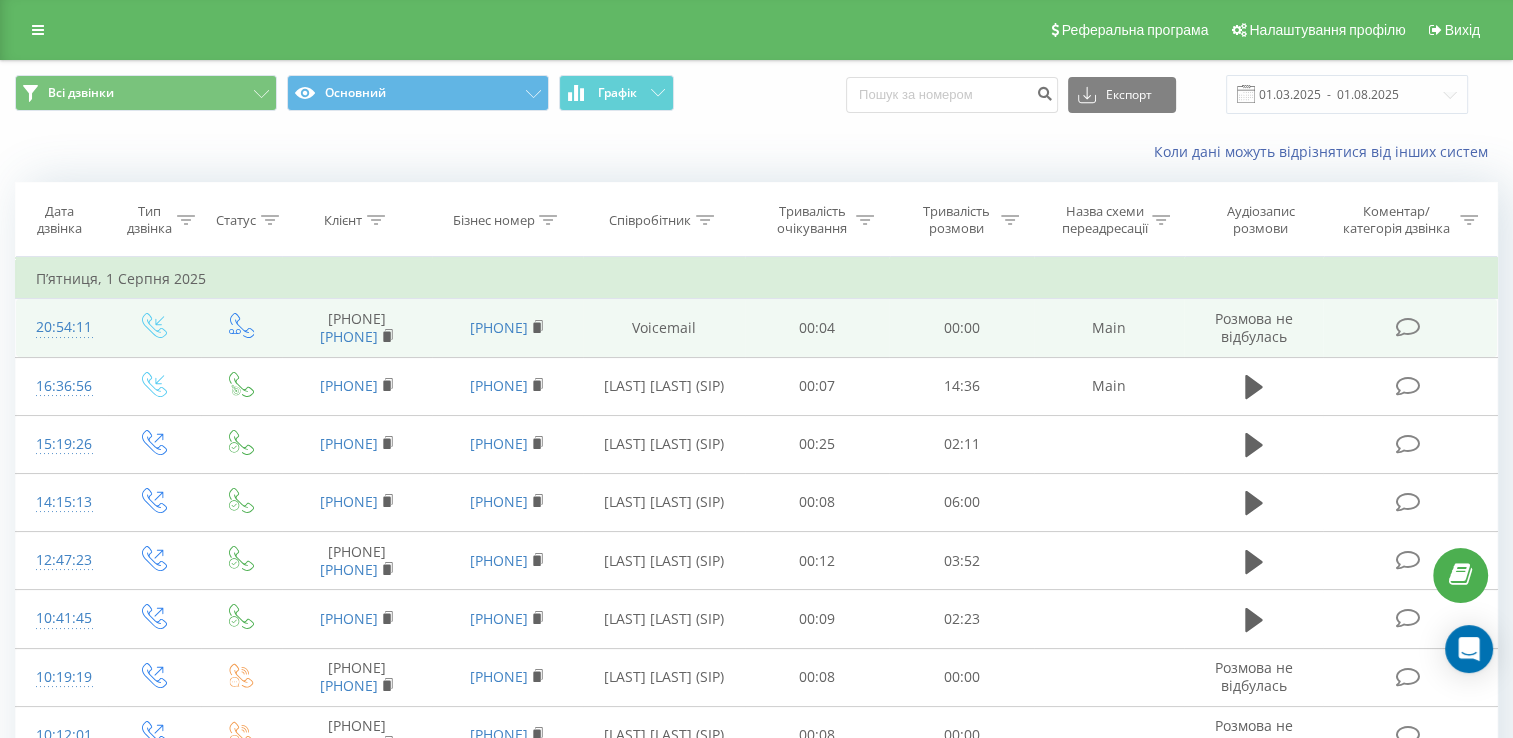 click on "380739020650 380739020650" at bounding box center [357, 328] 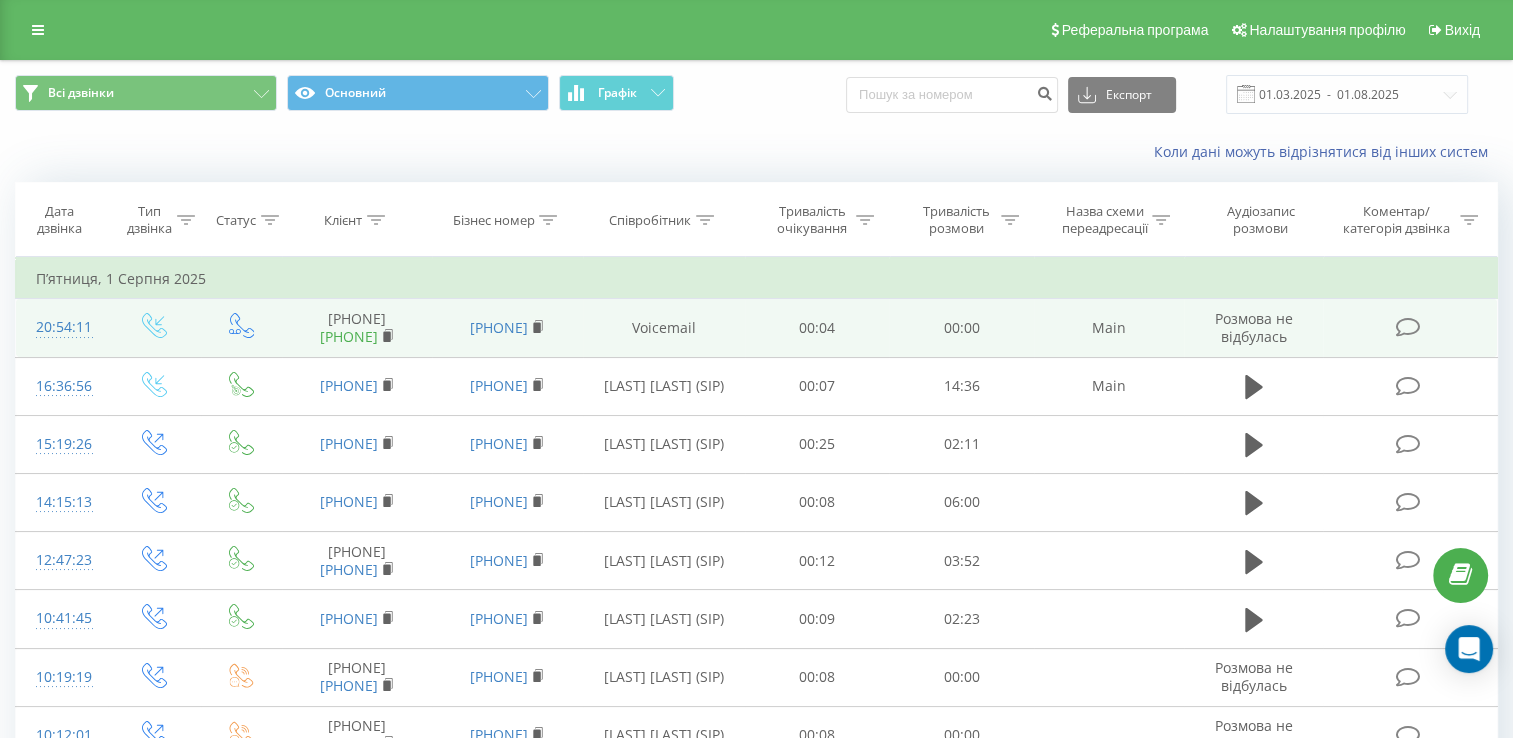 click on "[PHONE]" at bounding box center [349, 336] 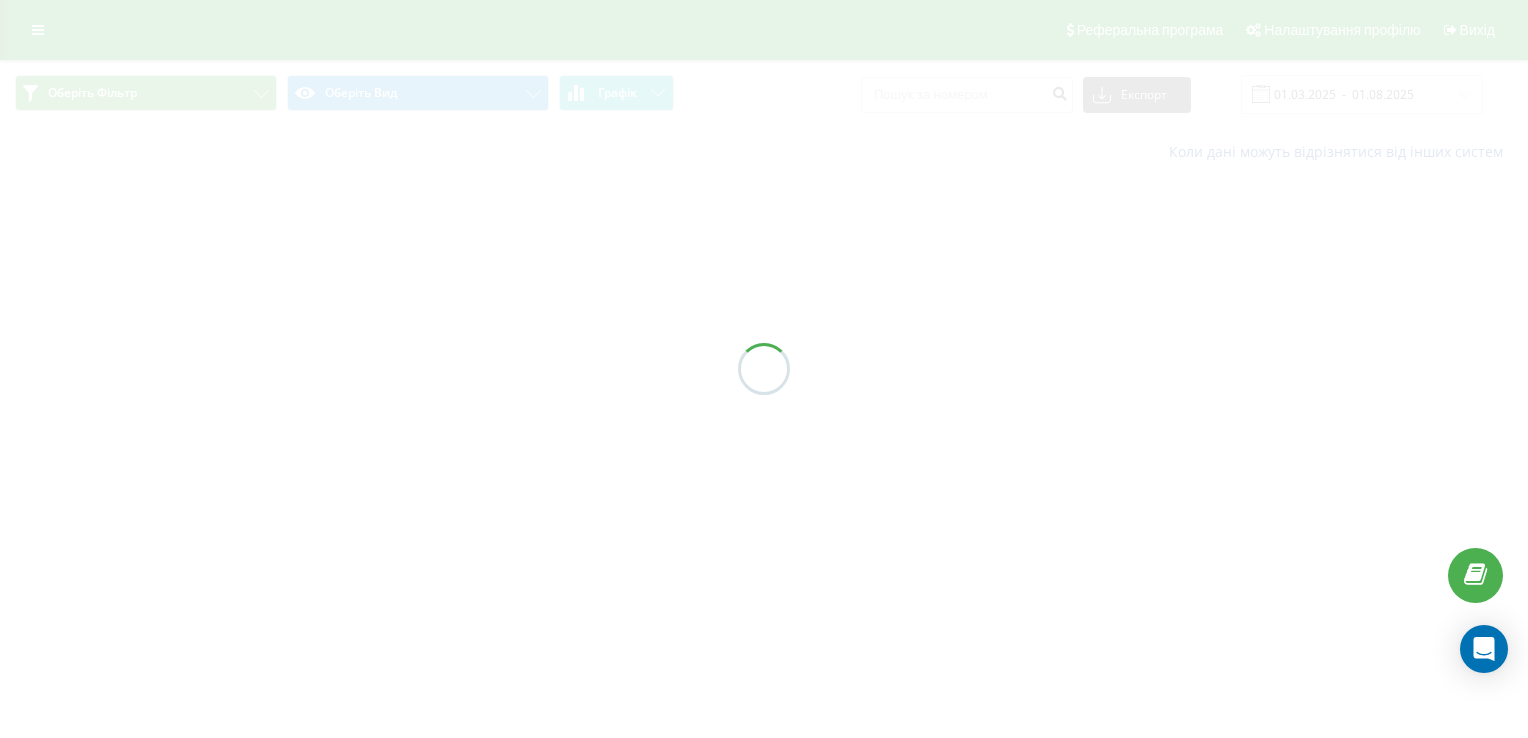 scroll, scrollTop: 0, scrollLeft: 0, axis: both 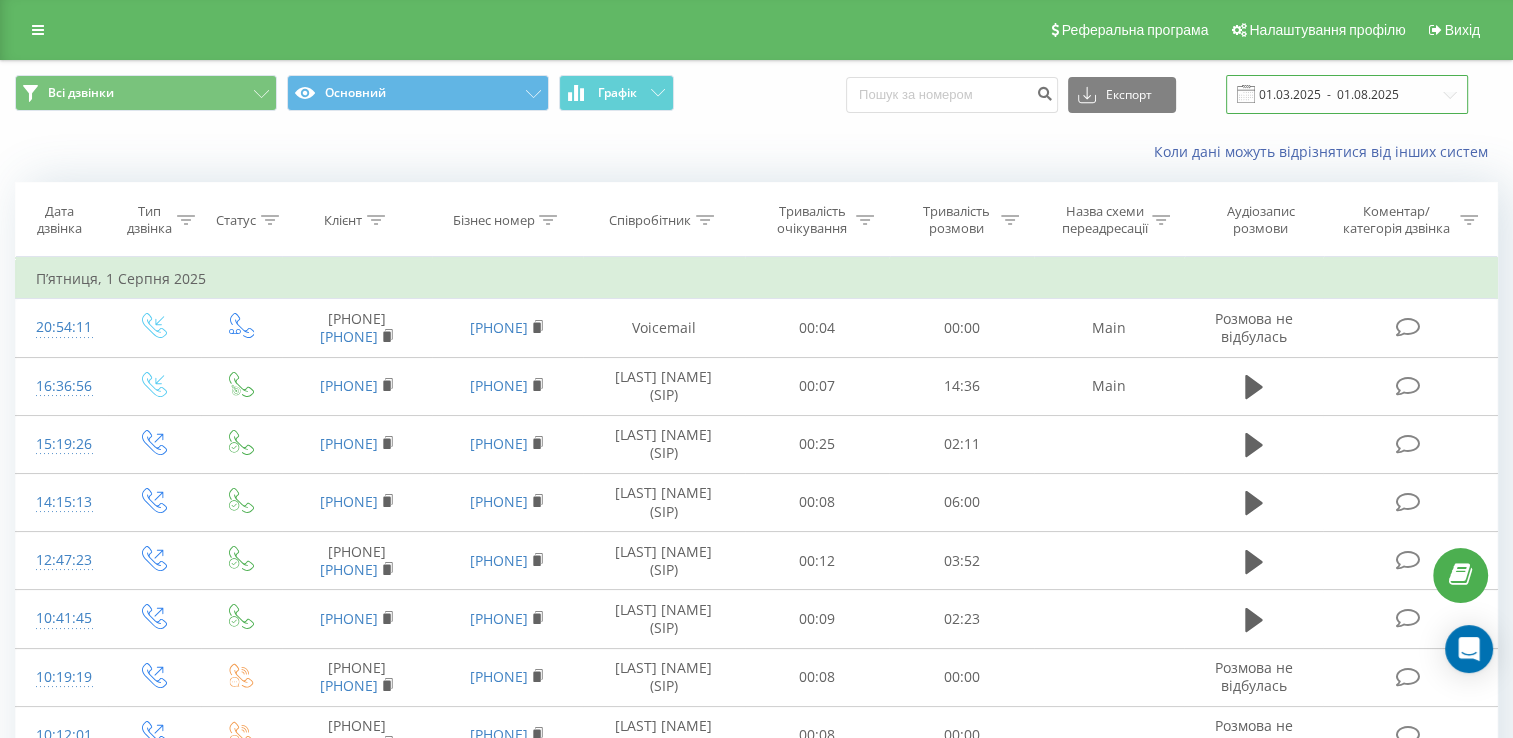 click on "01.03.2025  -  01.08.2025" at bounding box center (1347, 94) 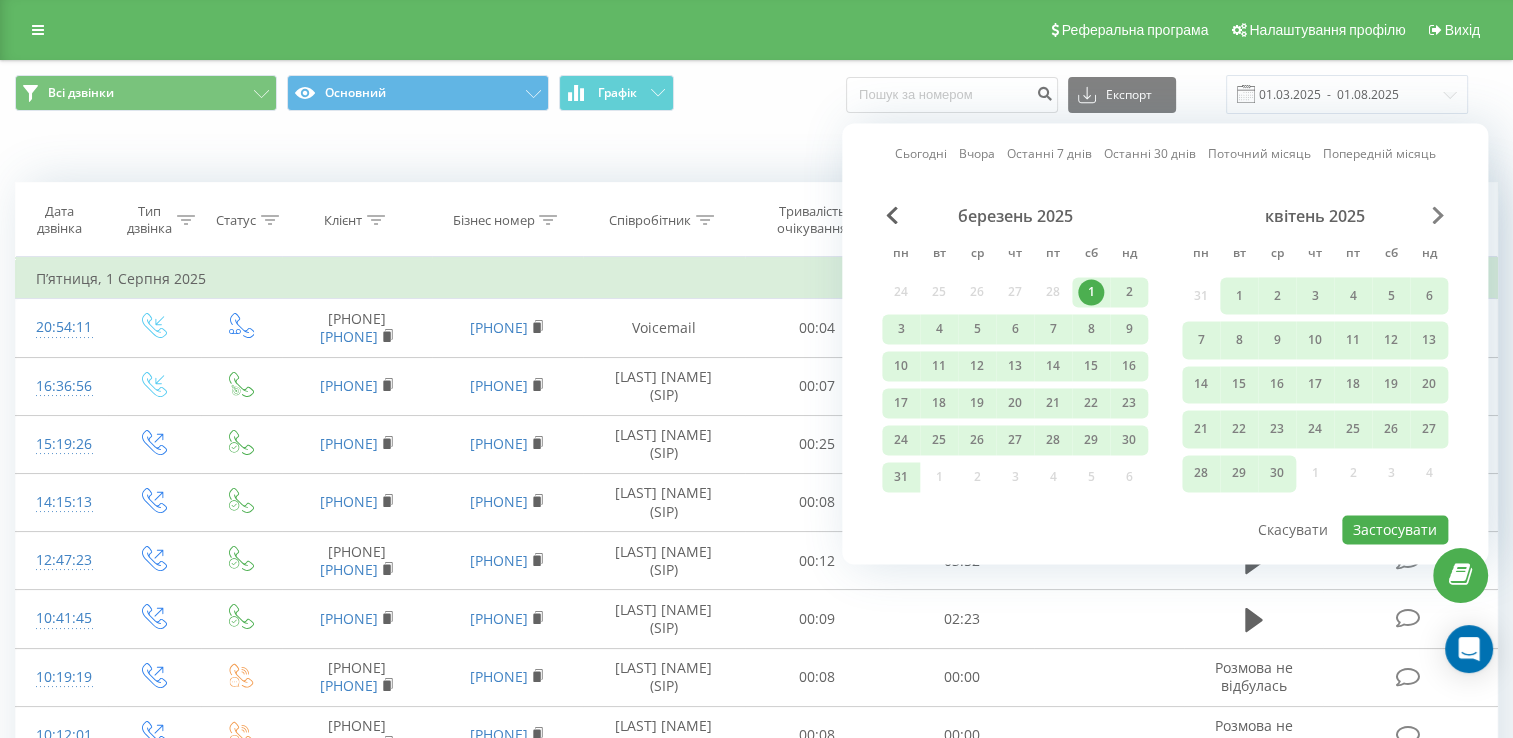 click at bounding box center (1438, 215) 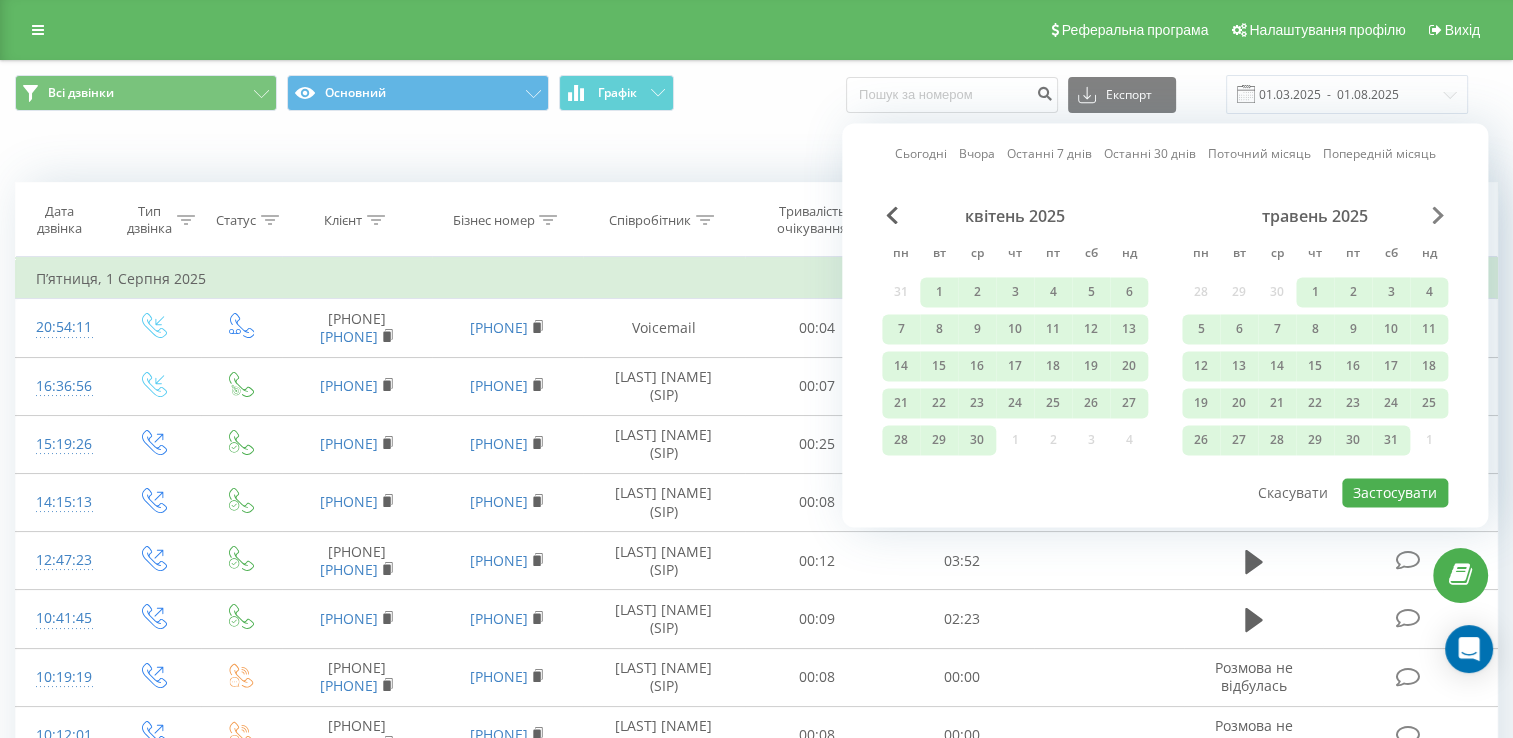 click at bounding box center [1438, 215] 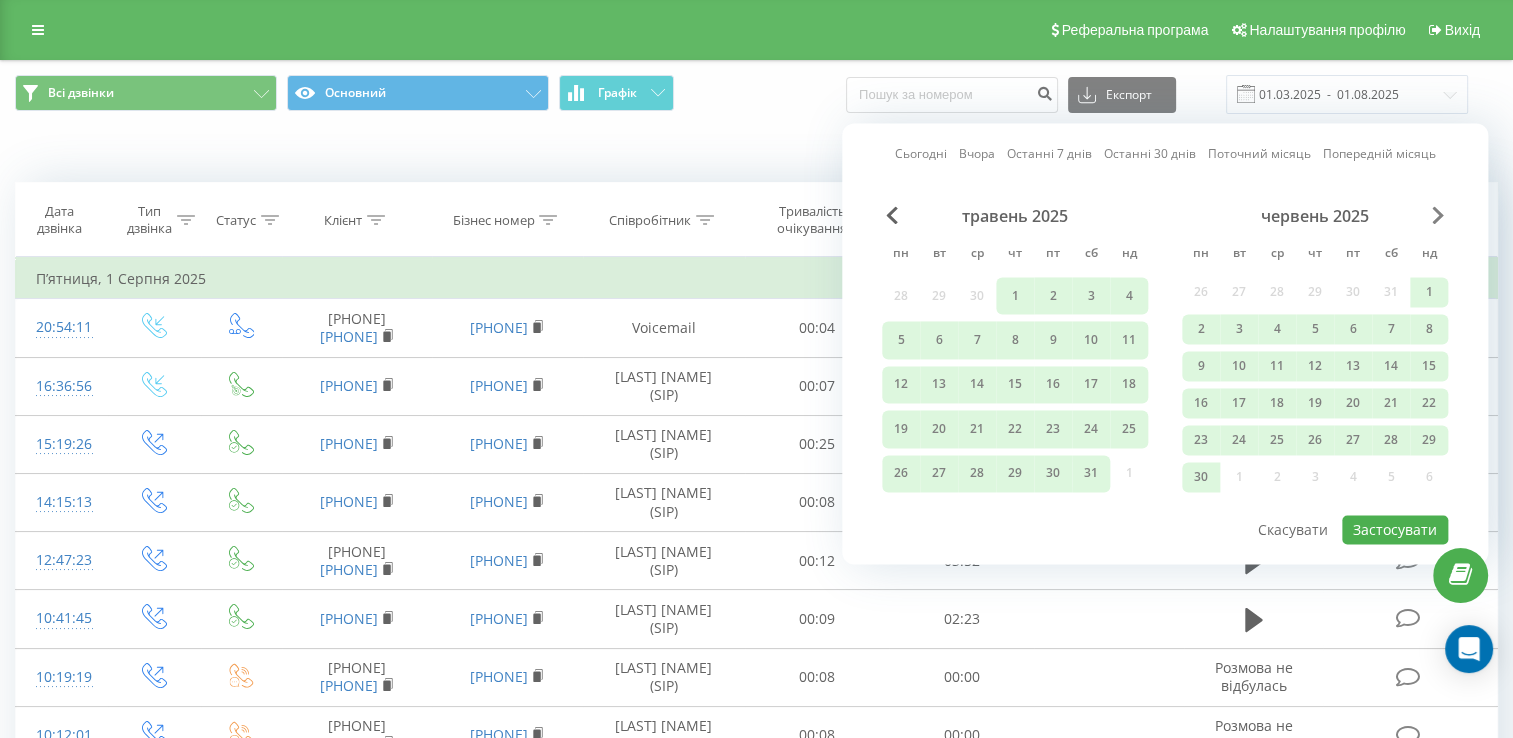 click at bounding box center (1438, 215) 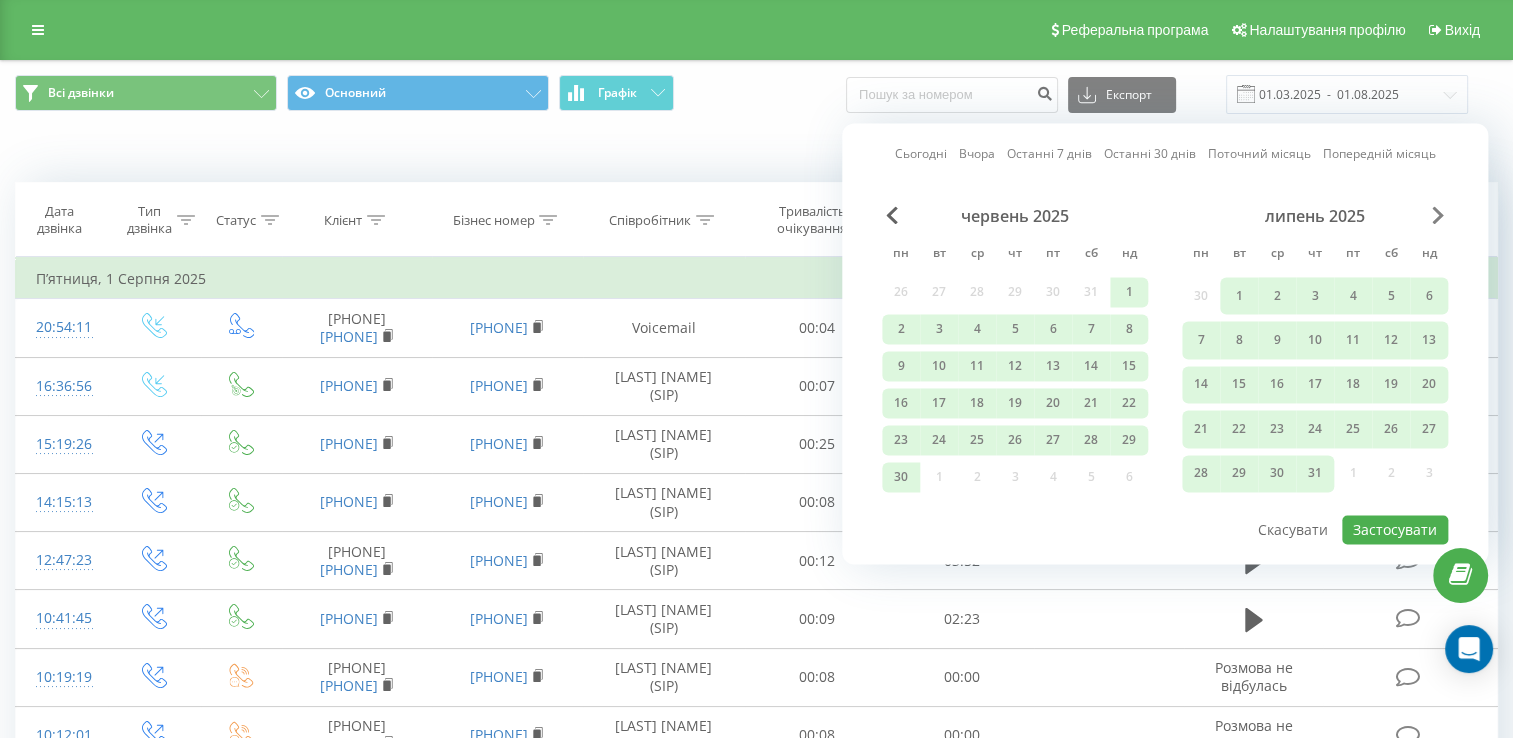 click at bounding box center (1438, 215) 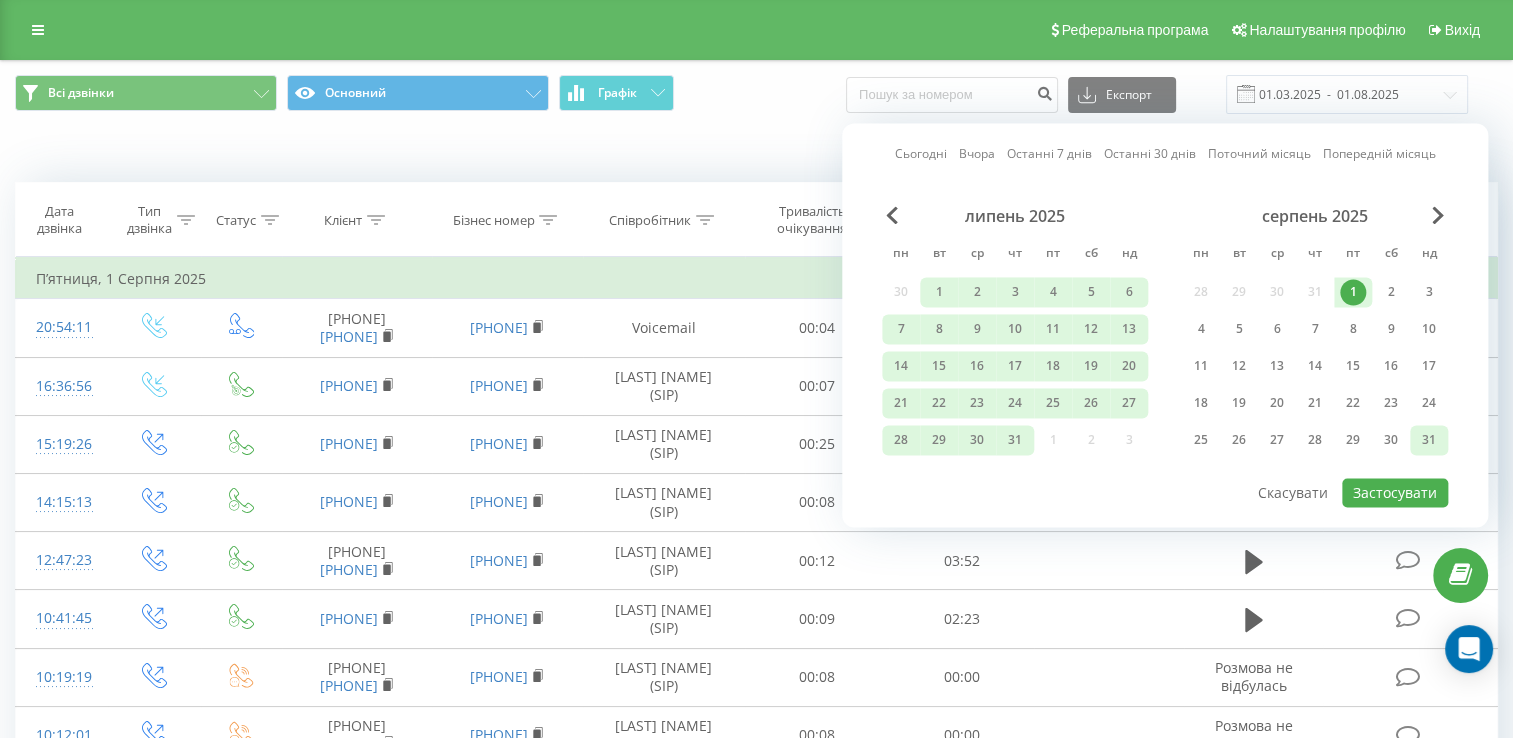 click on "31" at bounding box center (1429, 440) 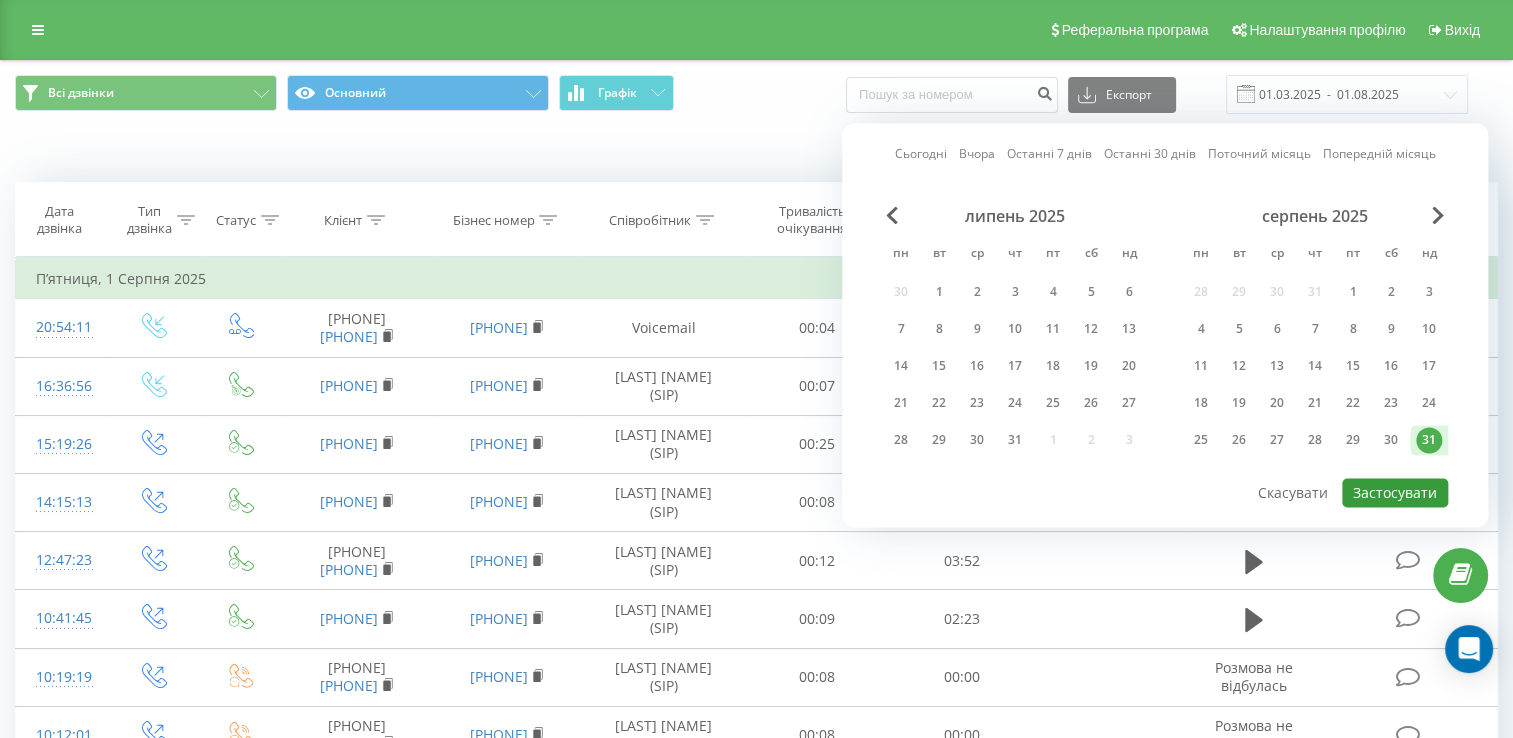 click on "Застосувати" at bounding box center (1395, 492) 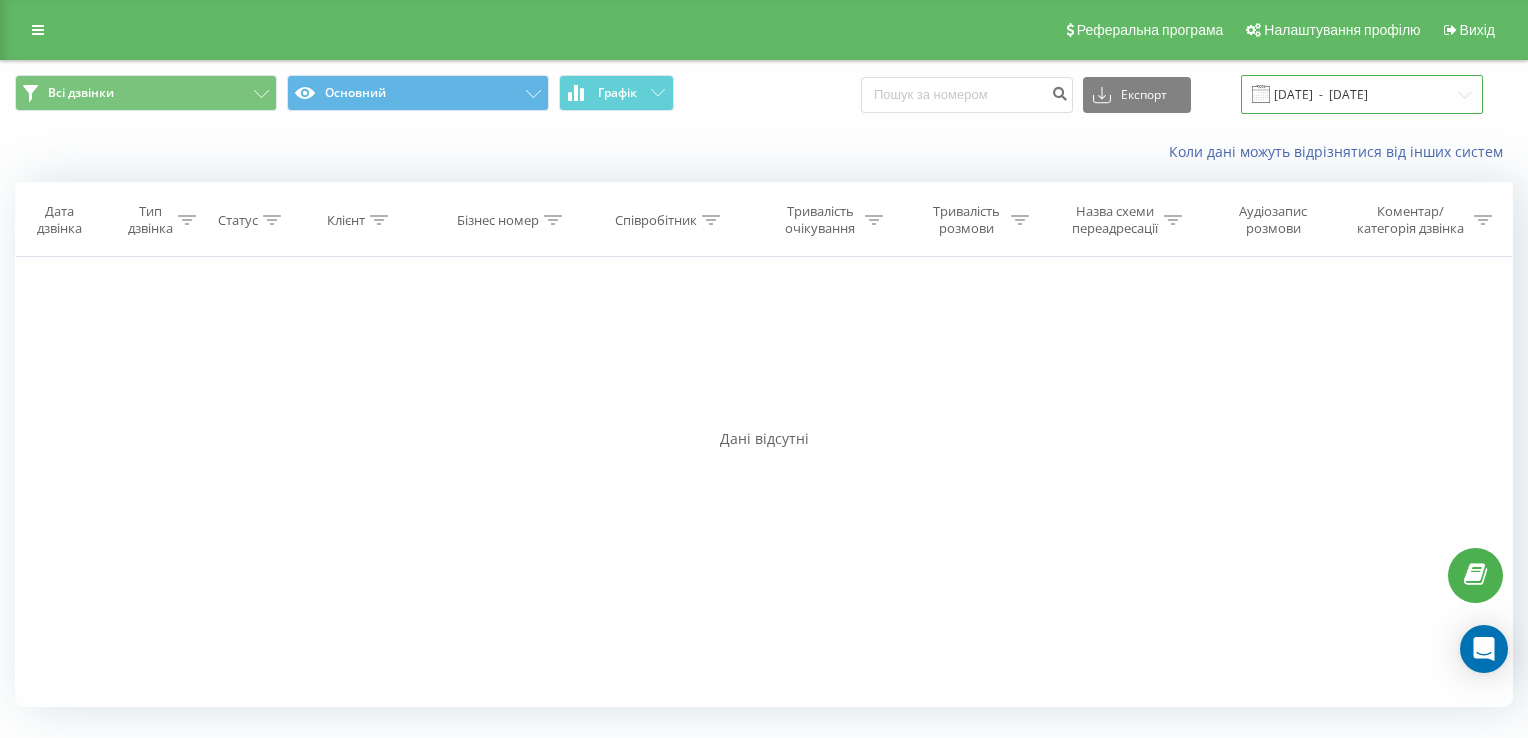 click on "[DATE]  -  [DATE]" at bounding box center [1362, 94] 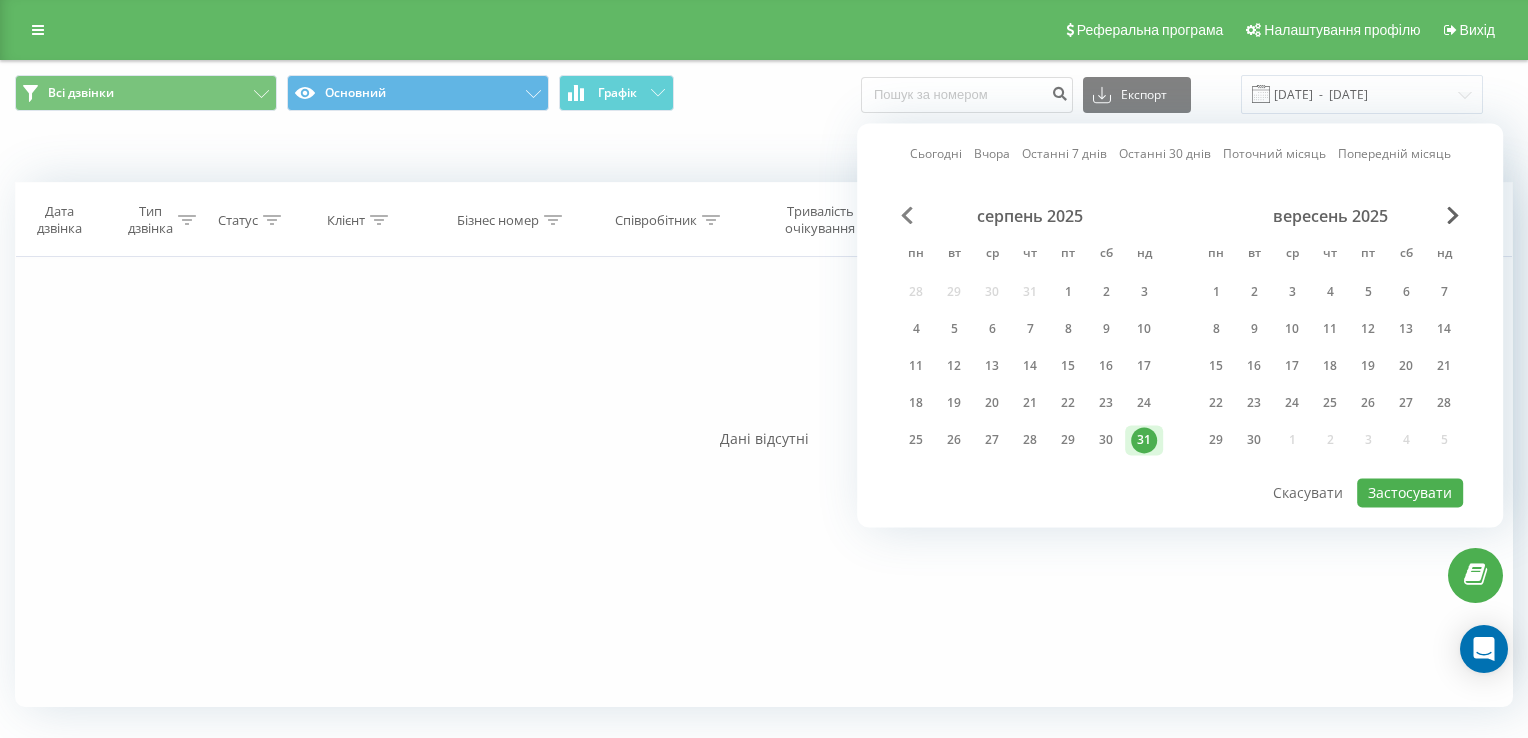 click at bounding box center (907, 215) 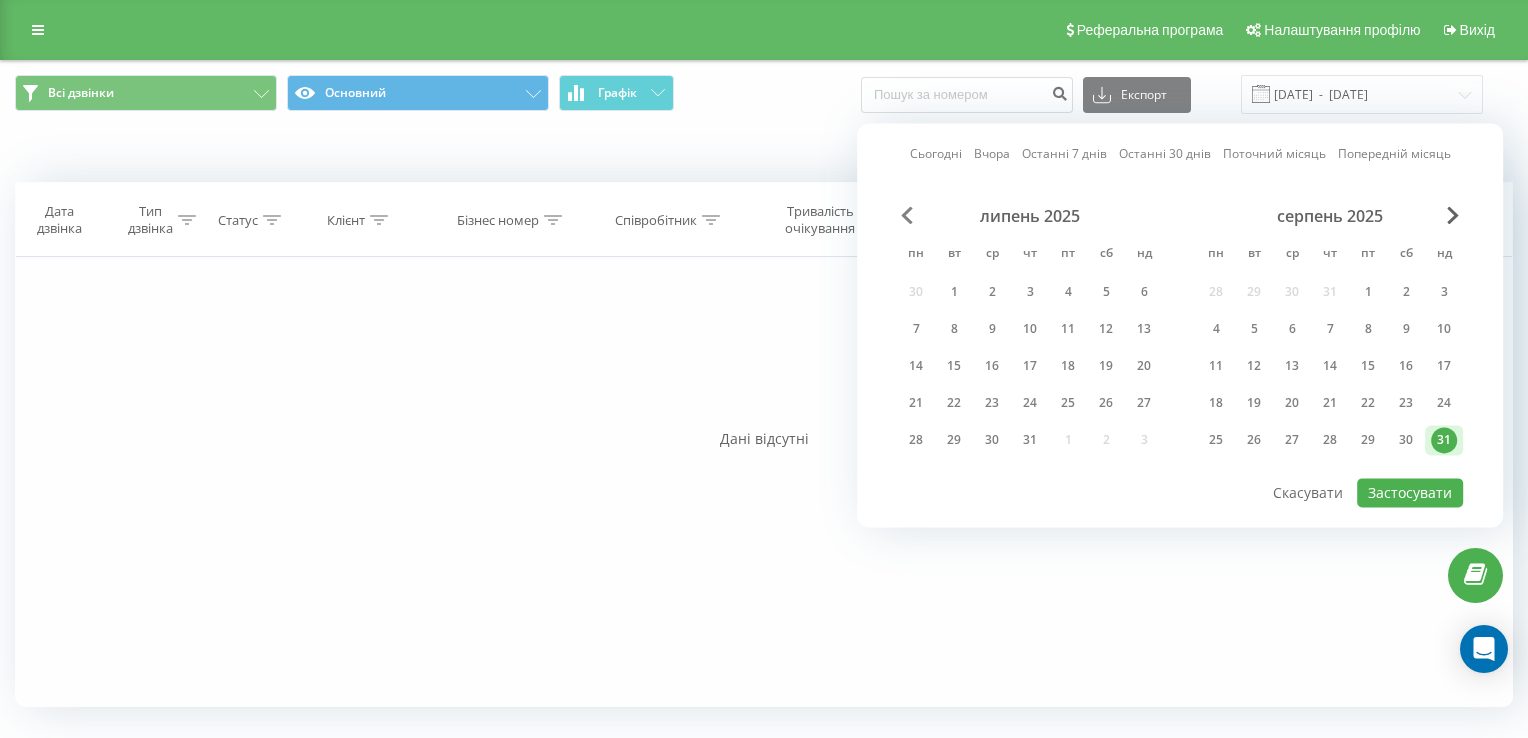 click at bounding box center (907, 215) 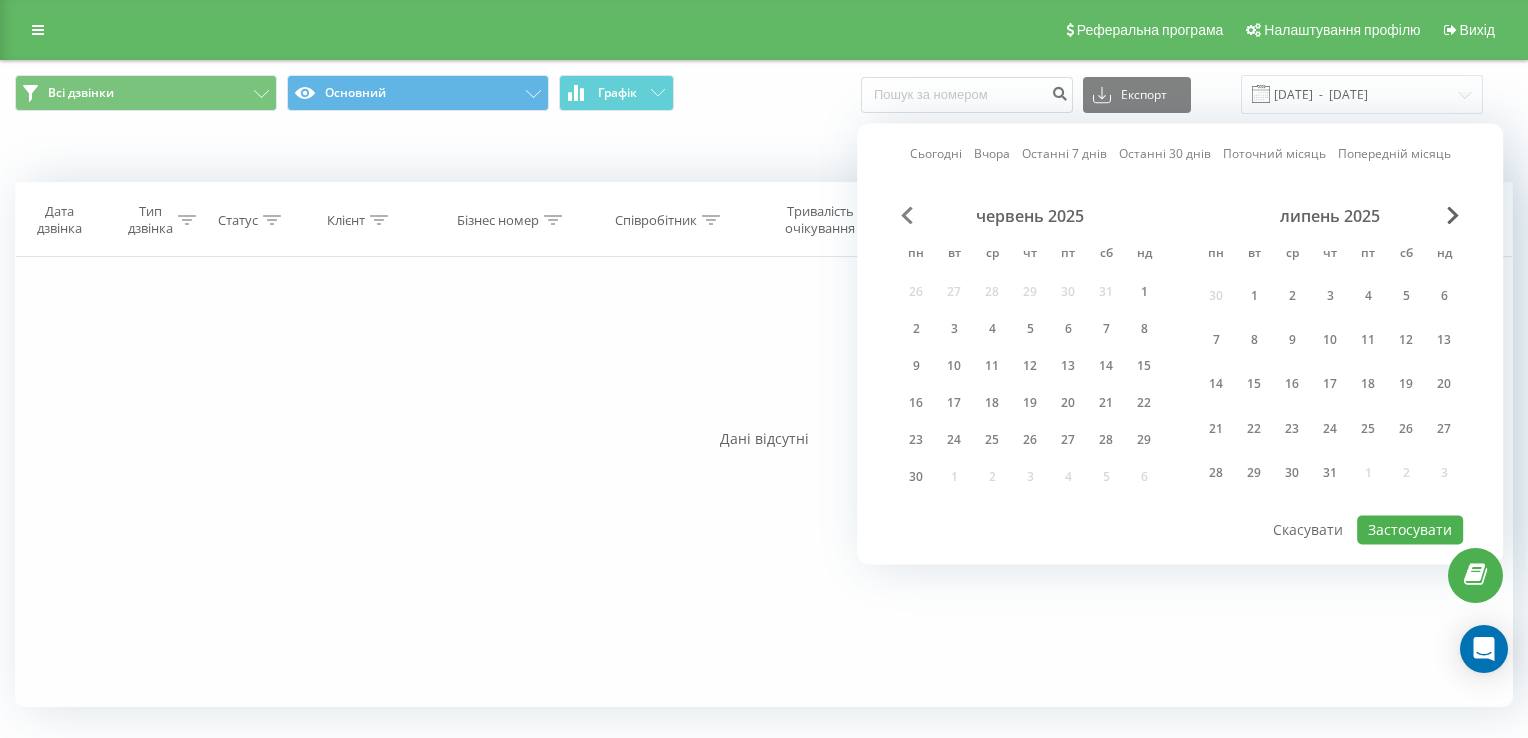 click at bounding box center (907, 215) 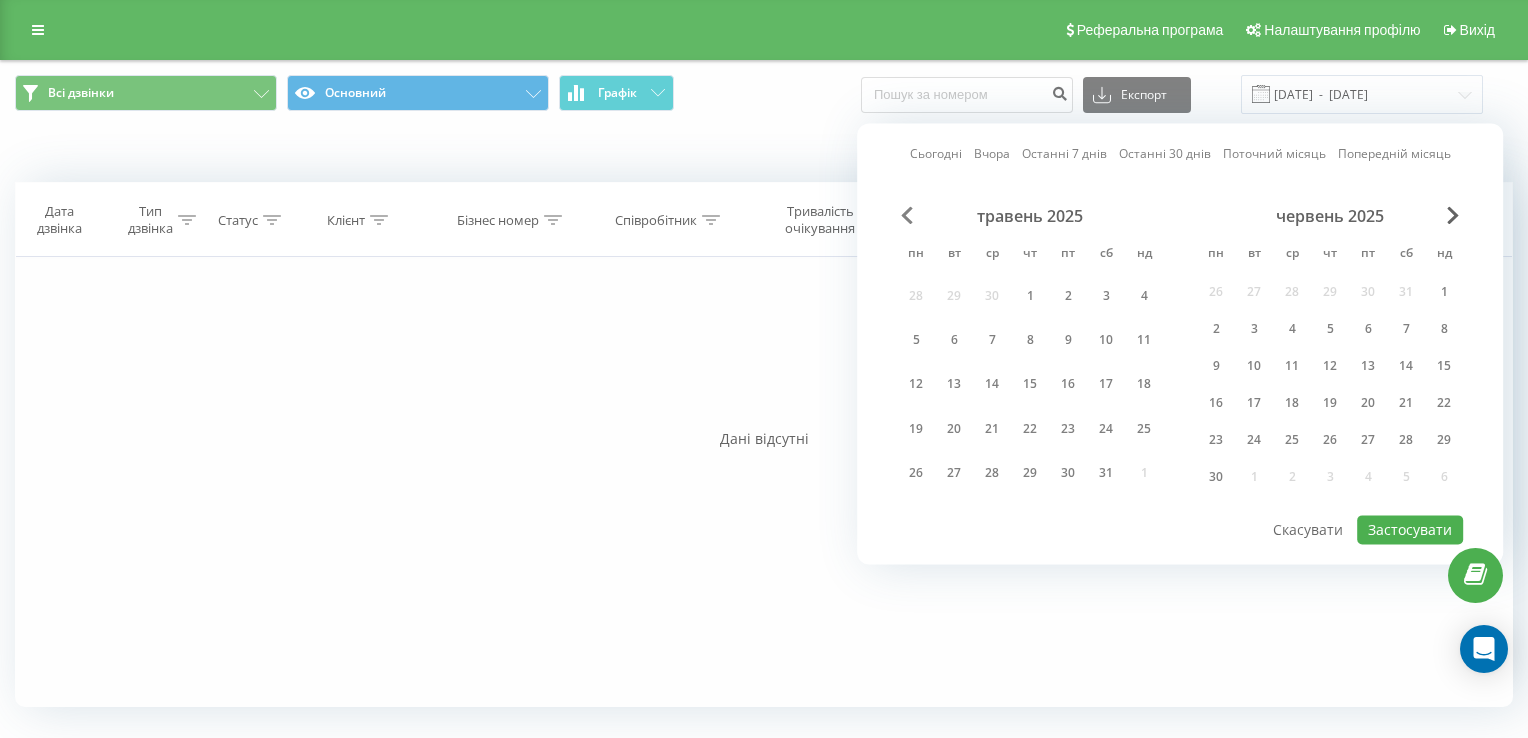 click at bounding box center [907, 215] 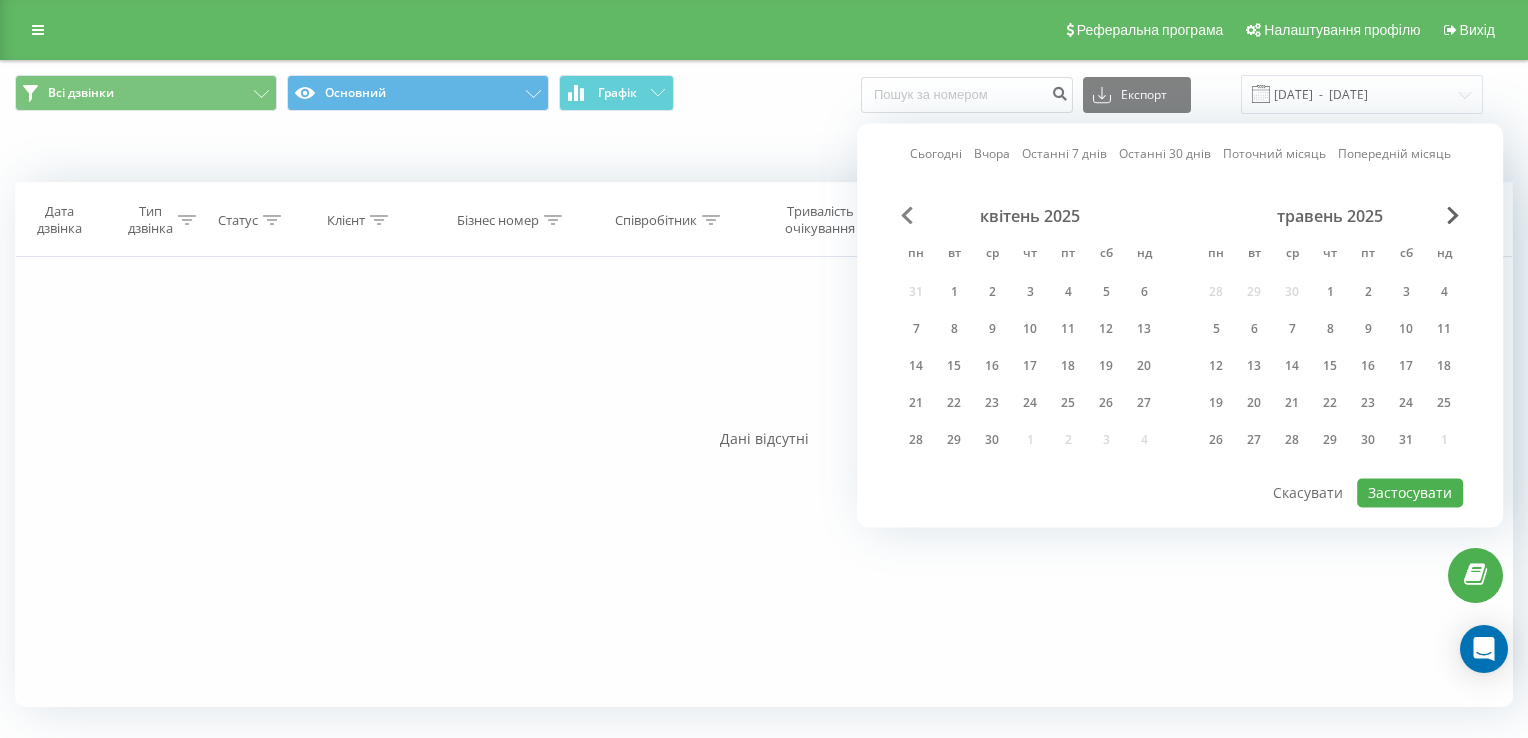 click at bounding box center (907, 215) 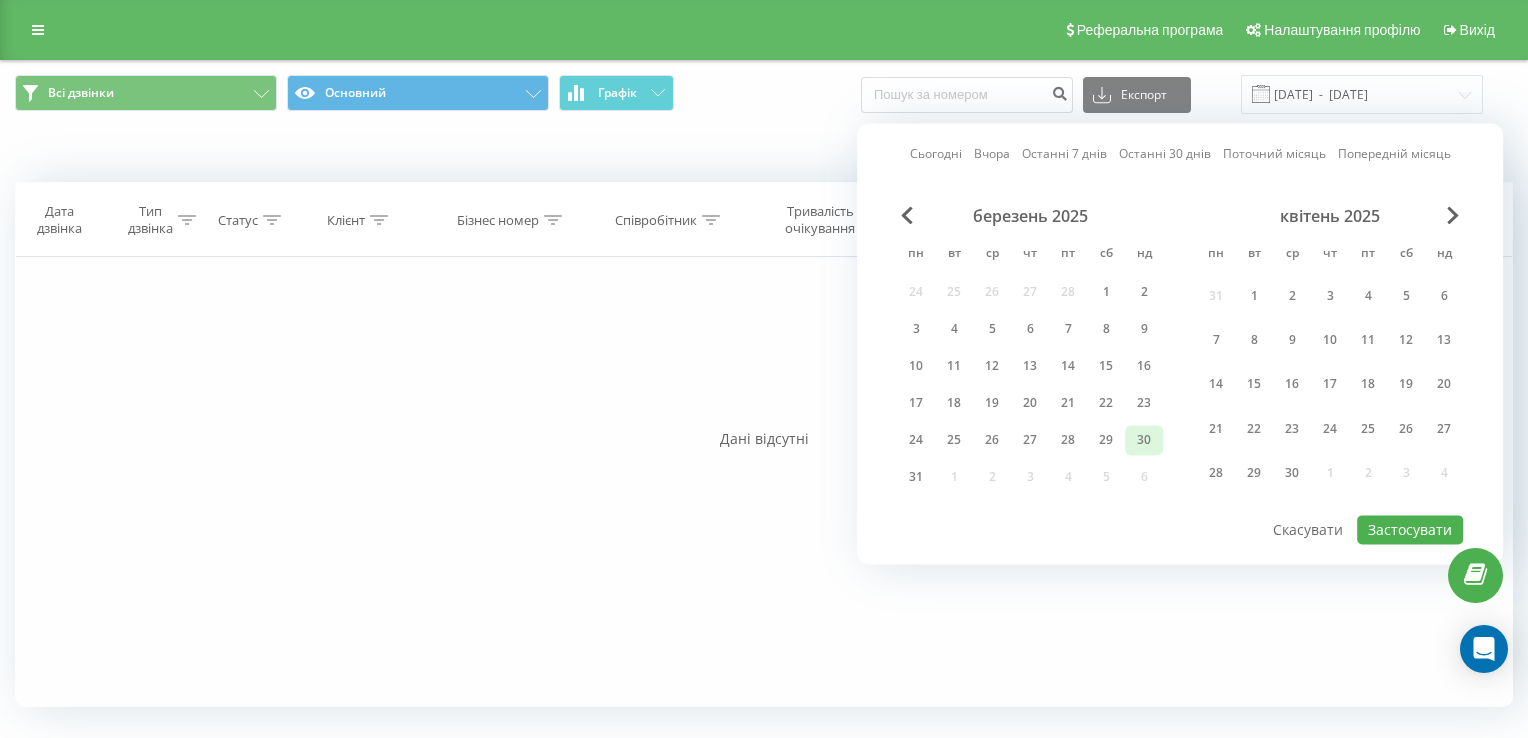 click on "30" at bounding box center (1144, 440) 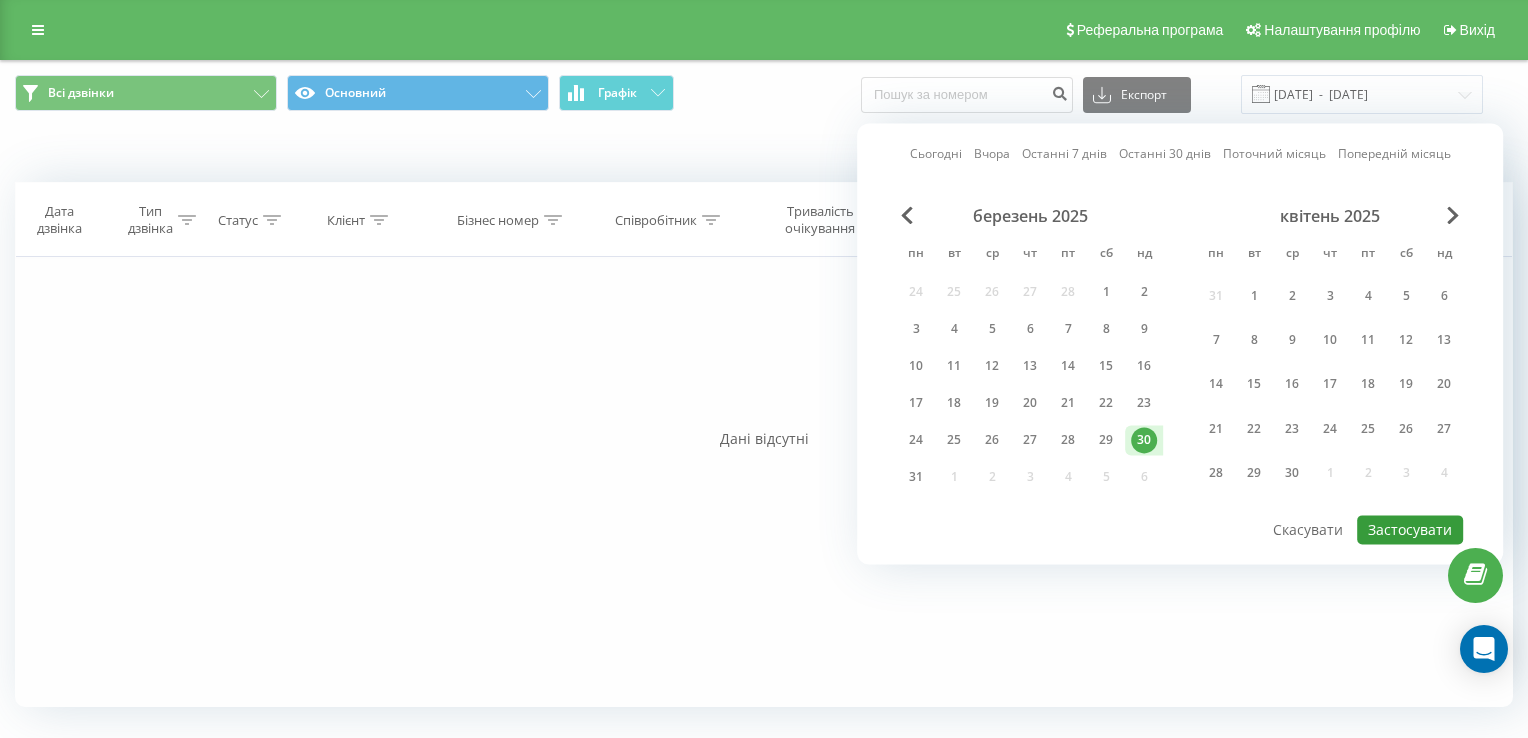 click on "Застосувати" at bounding box center (1410, 529) 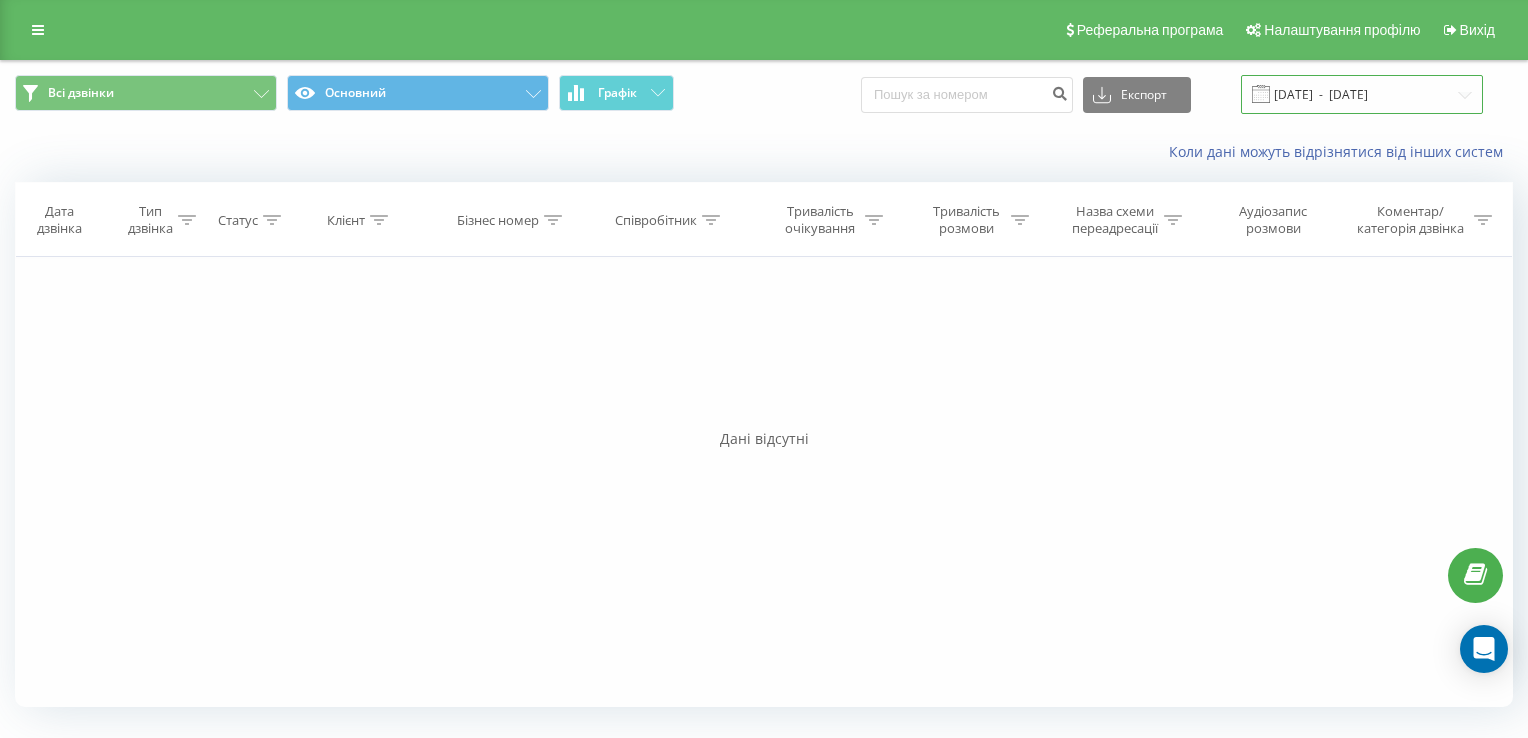 click on "[DATE]  -  [DATE]" at bounding box center [1362, 94] 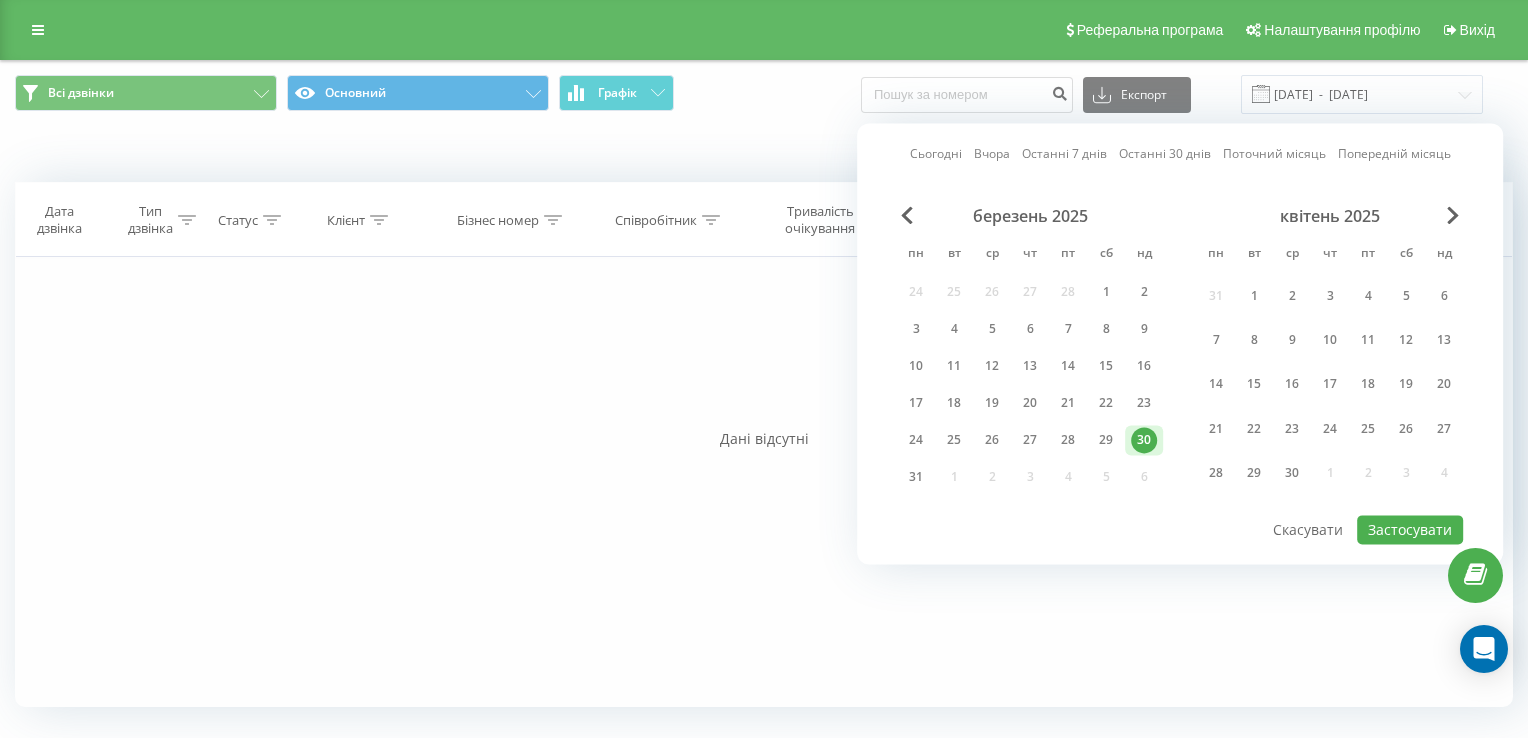 click on "квітень 2025" at bounding box center [1330, 216] 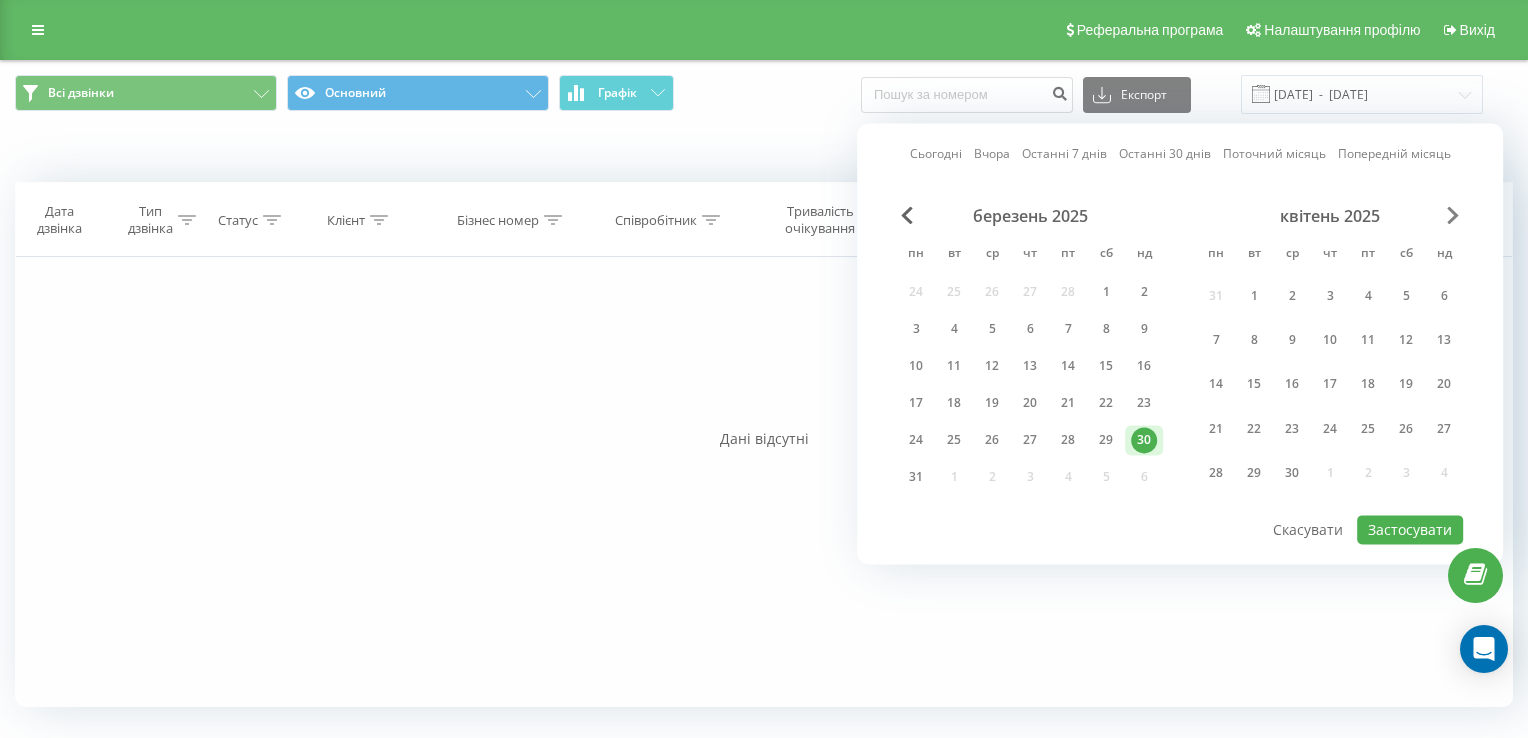 click at bounding box center (1453, 215) 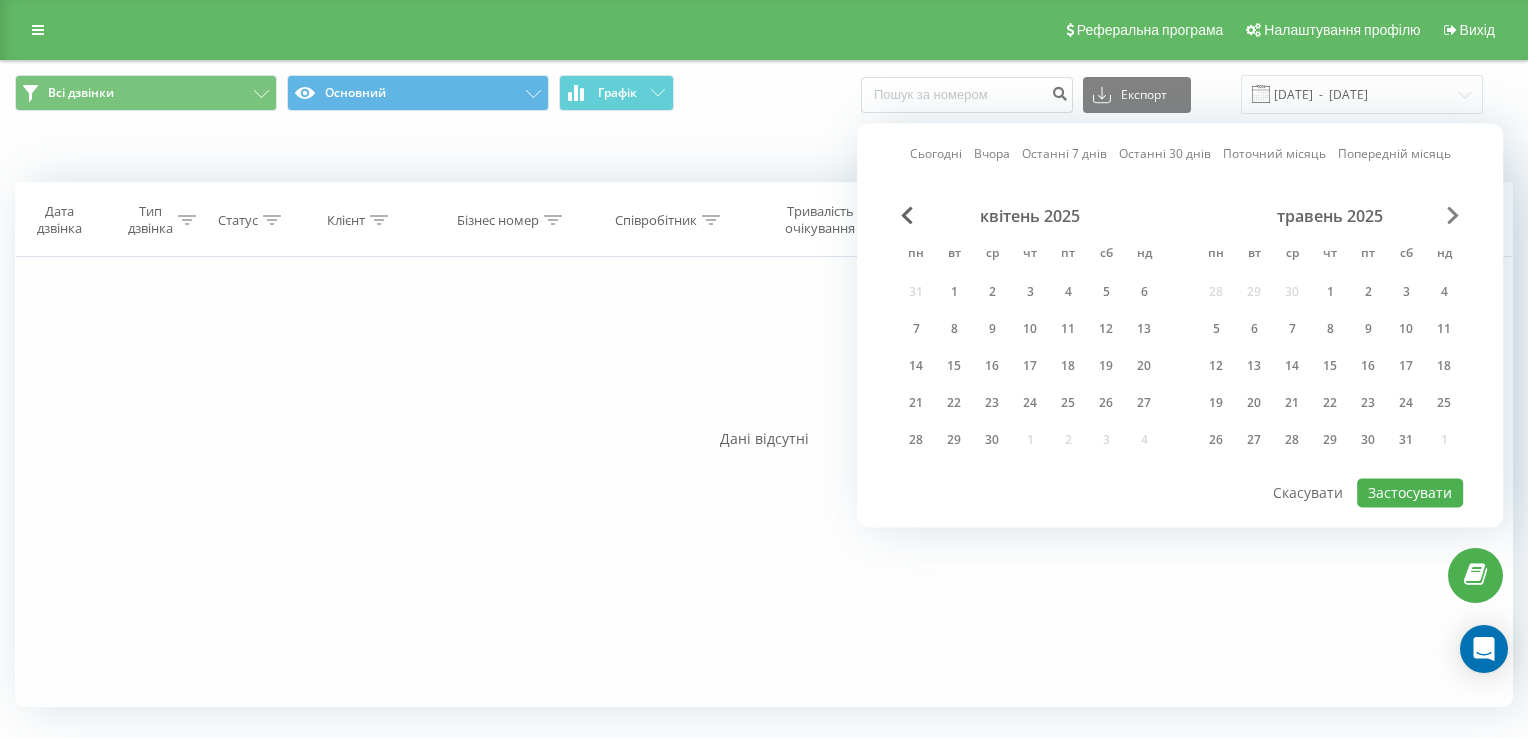 click at bounding box center [1453, 215] 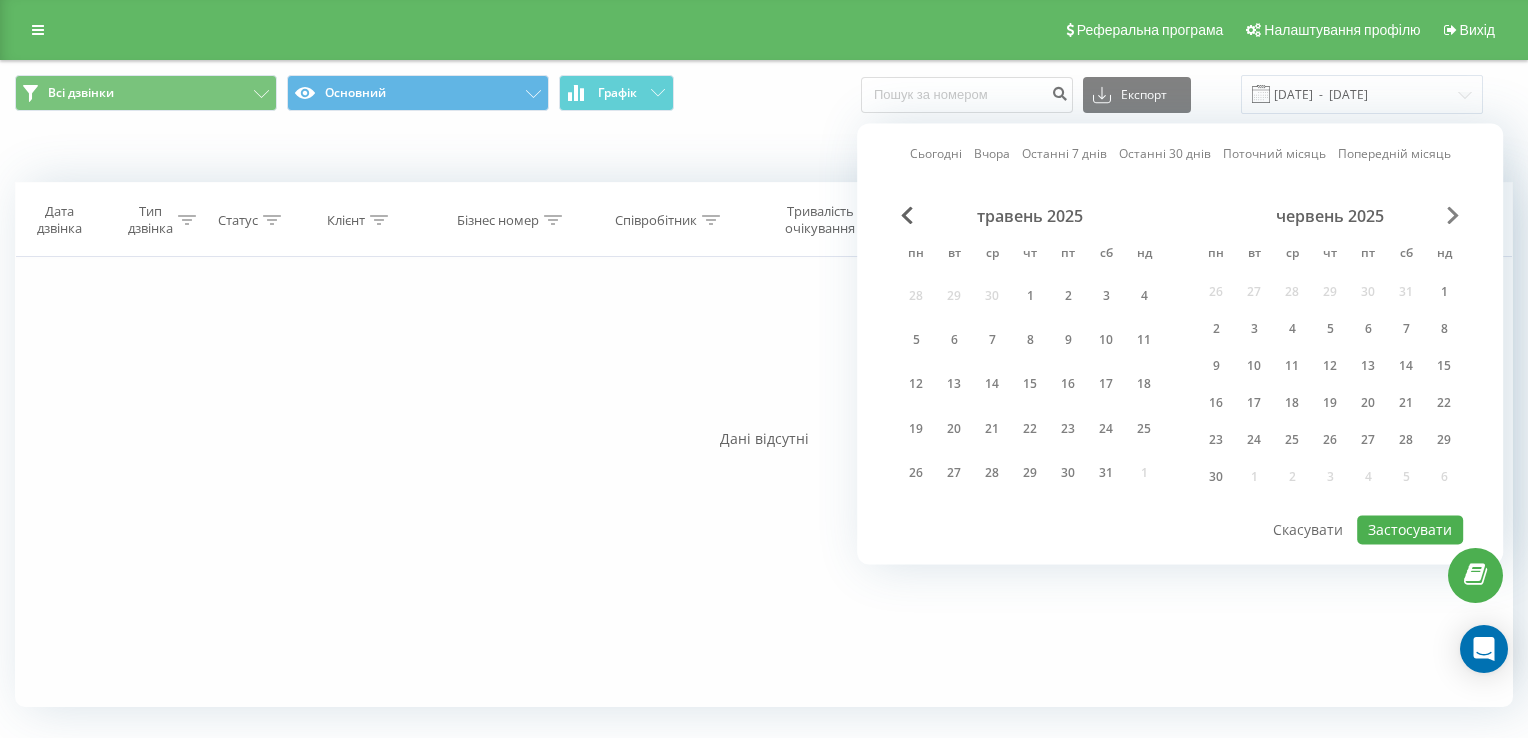 click at bounding box center (1453, 215) 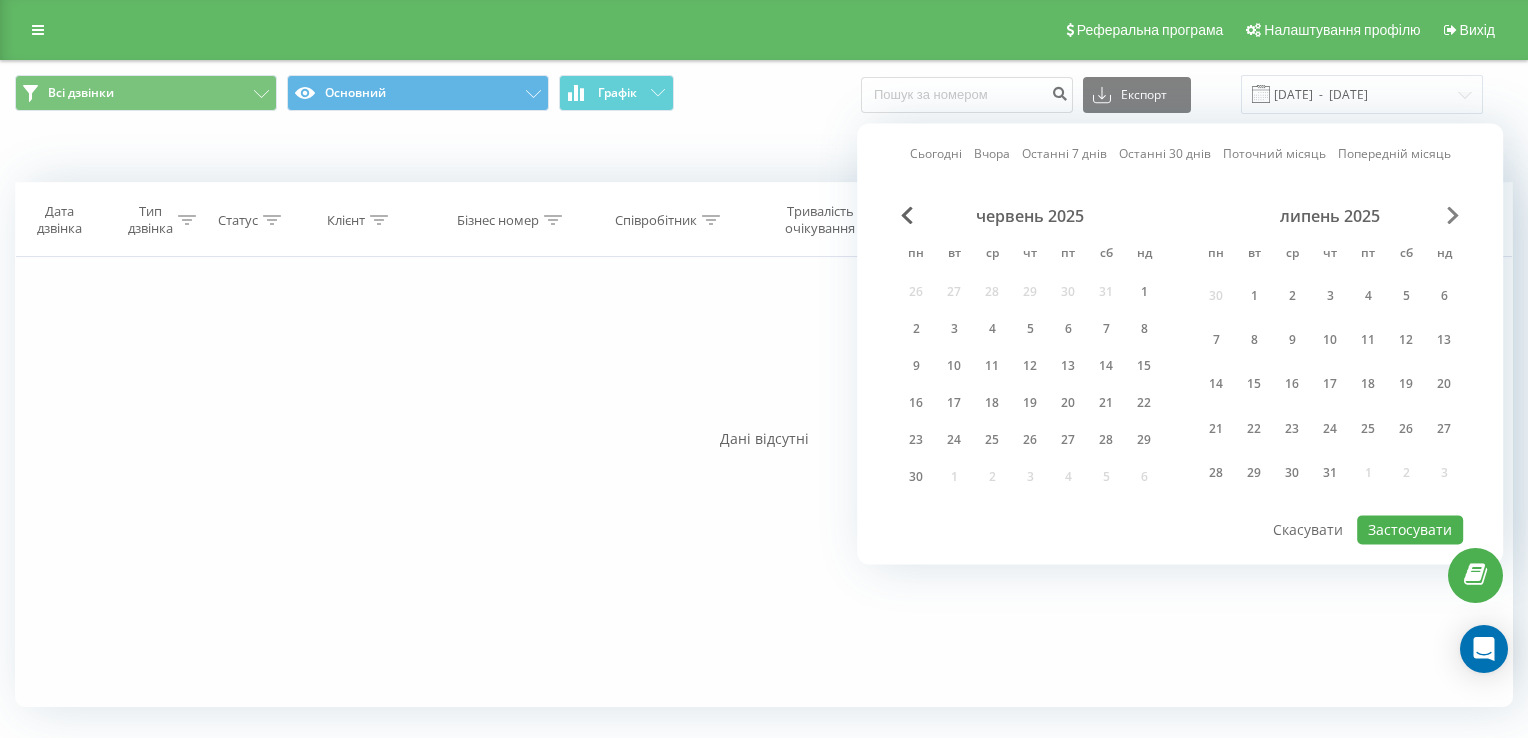 click at bounding box center [1453, 215] 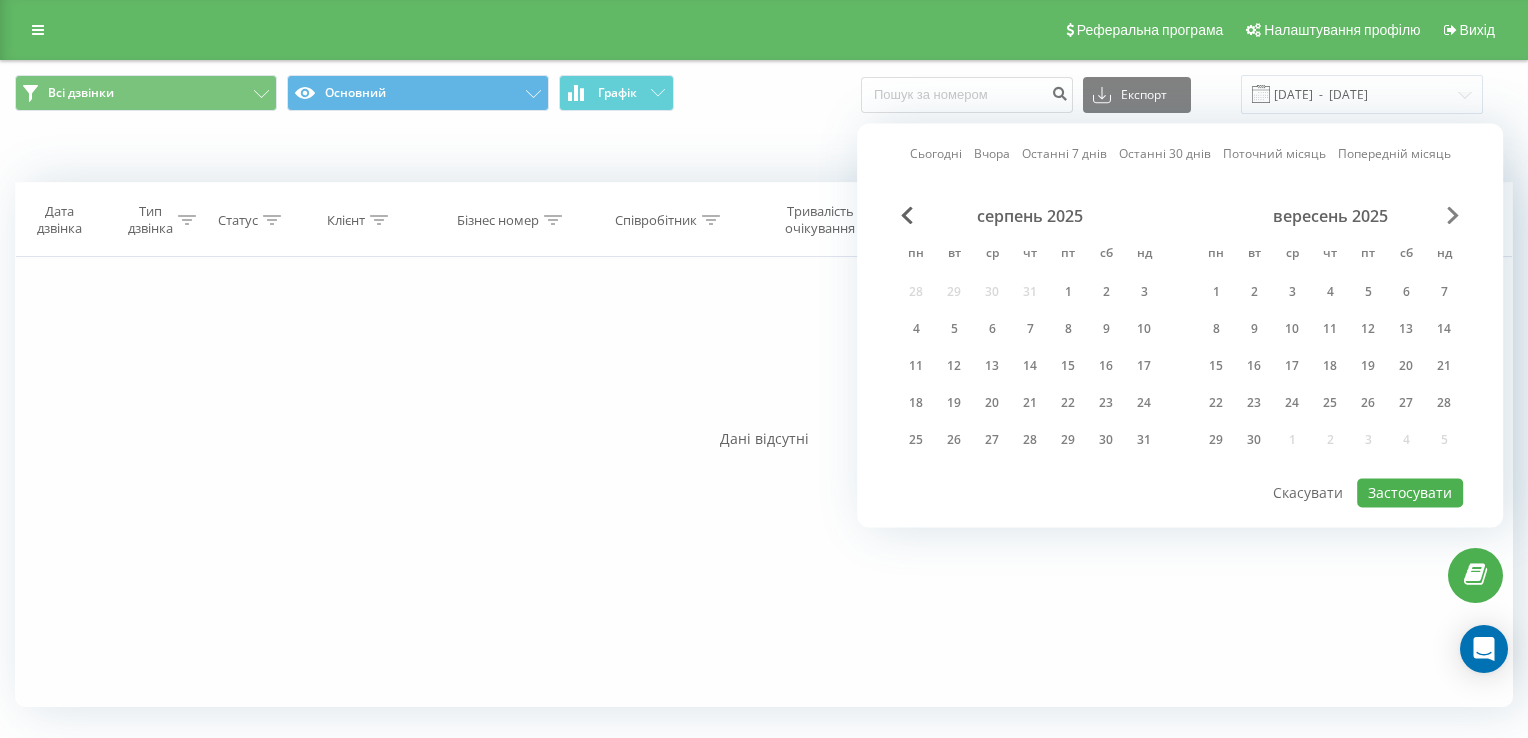 click at bounding box center [1453, 215] 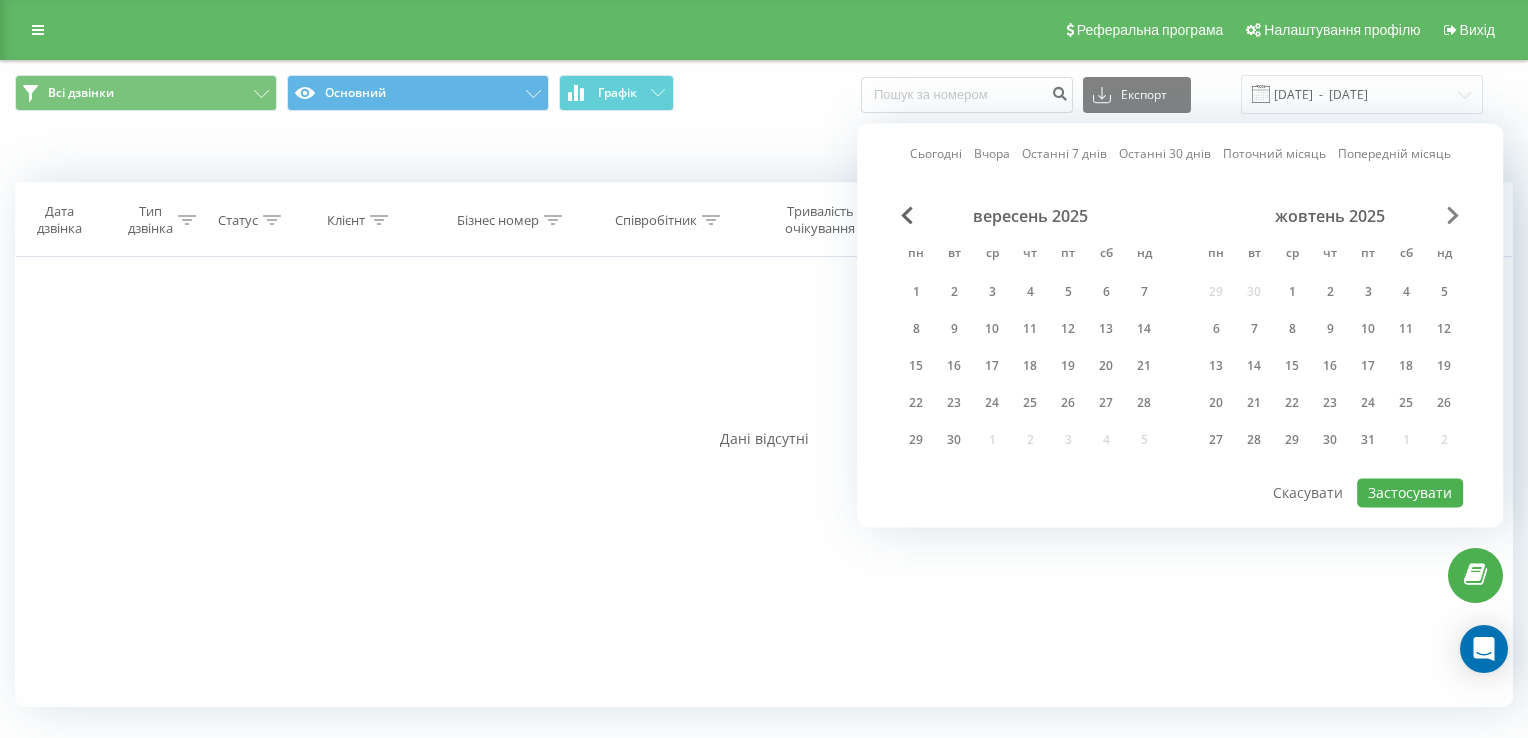 click at bounding box center [1453, 215] 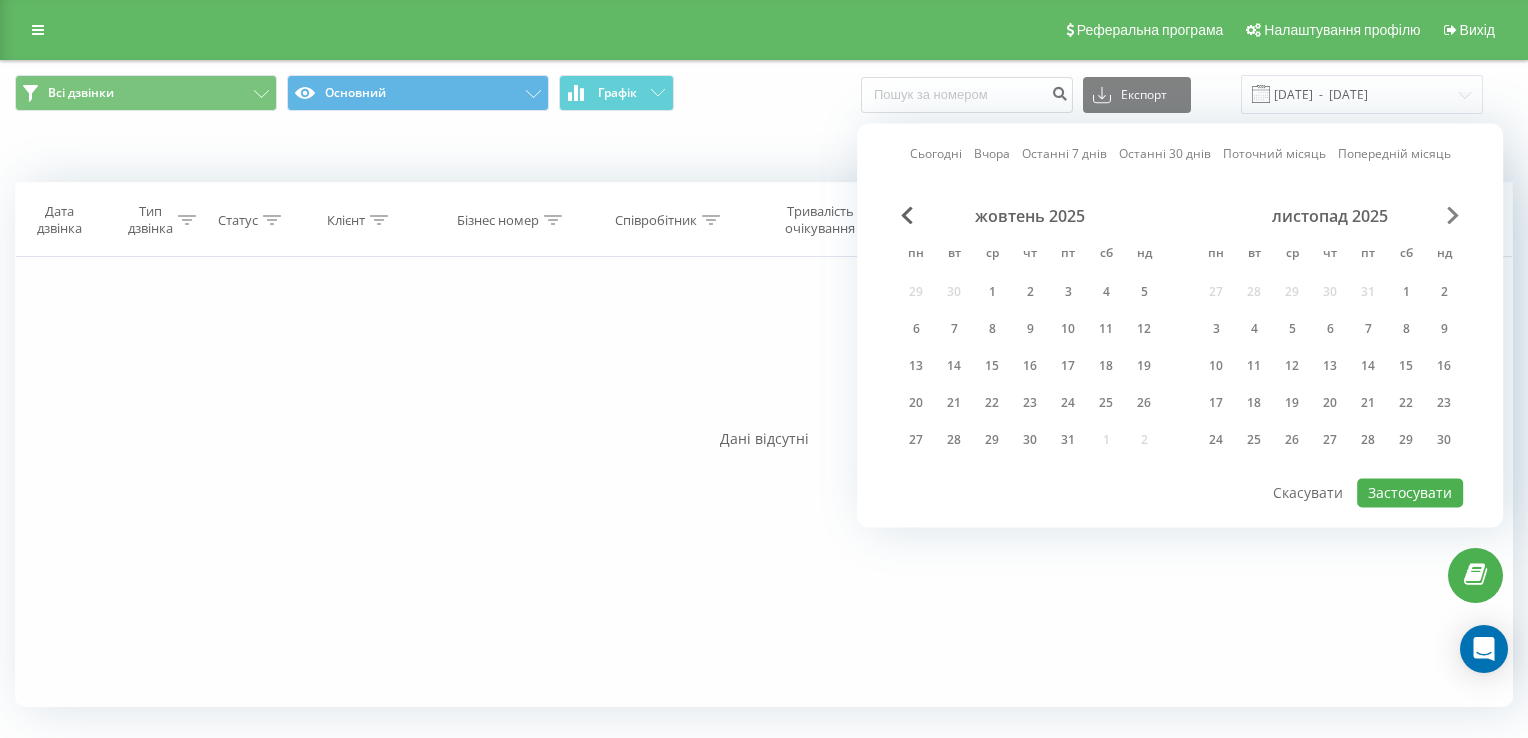 click at bounding box center [1453, 215] 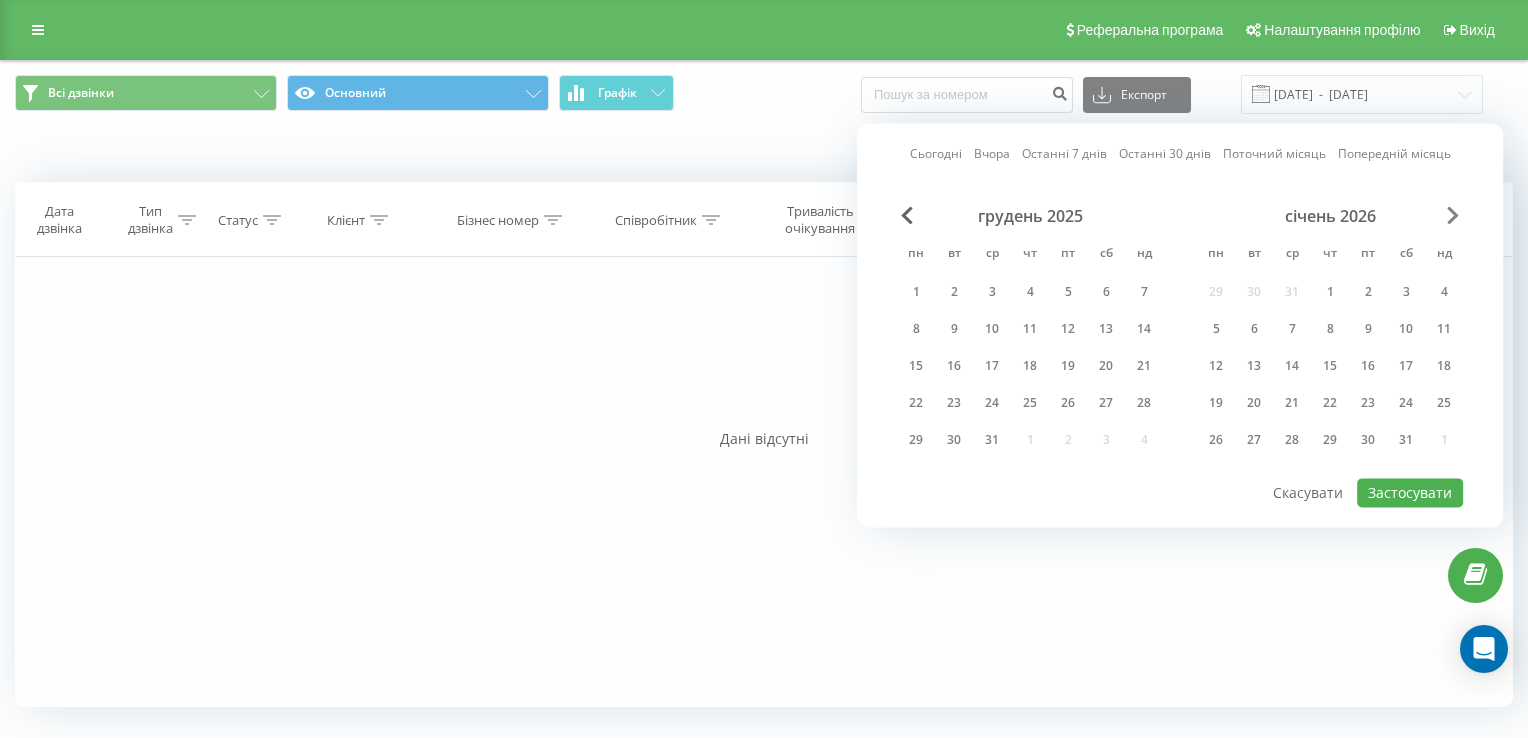 click at bounding box center (1453, 215) 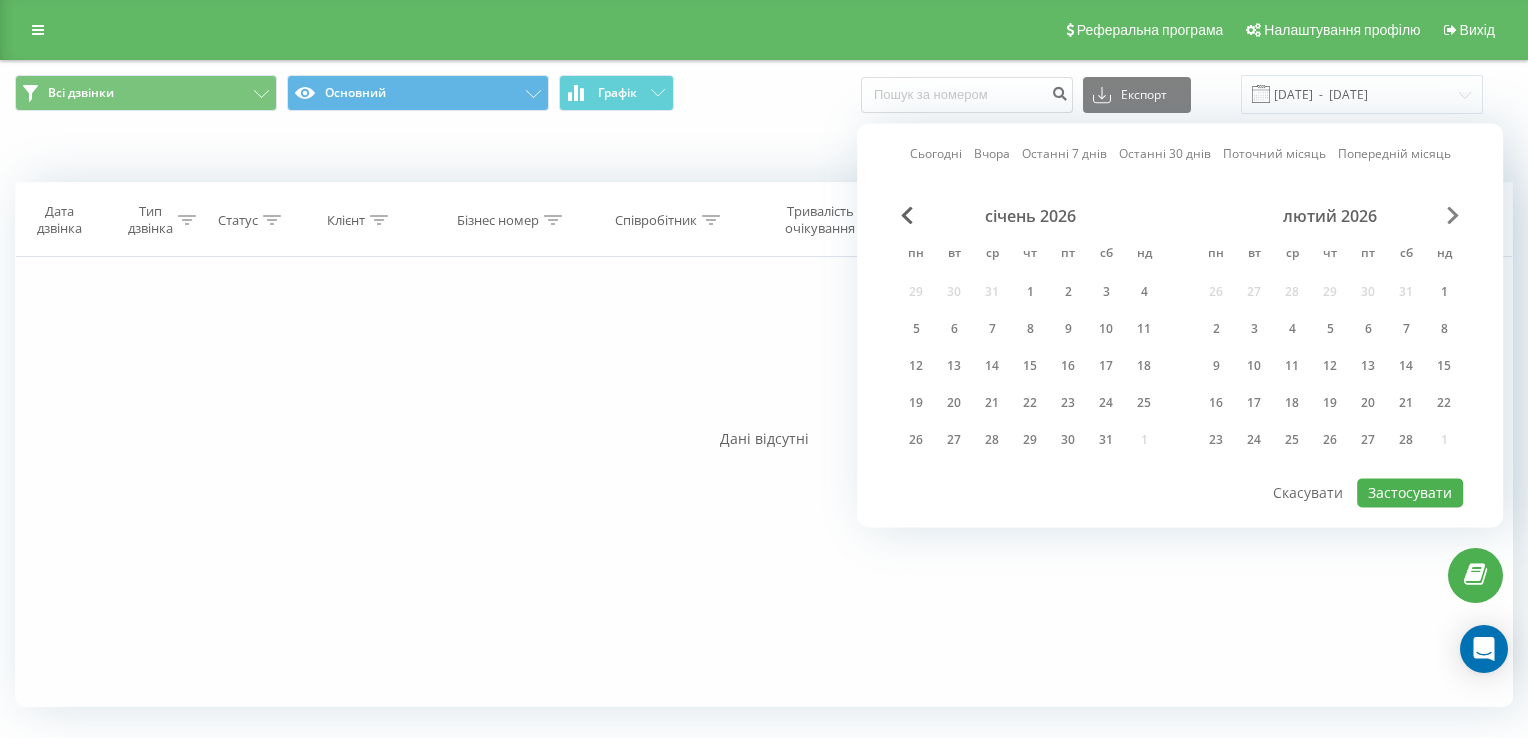 click at bounding box center [1453, 215] 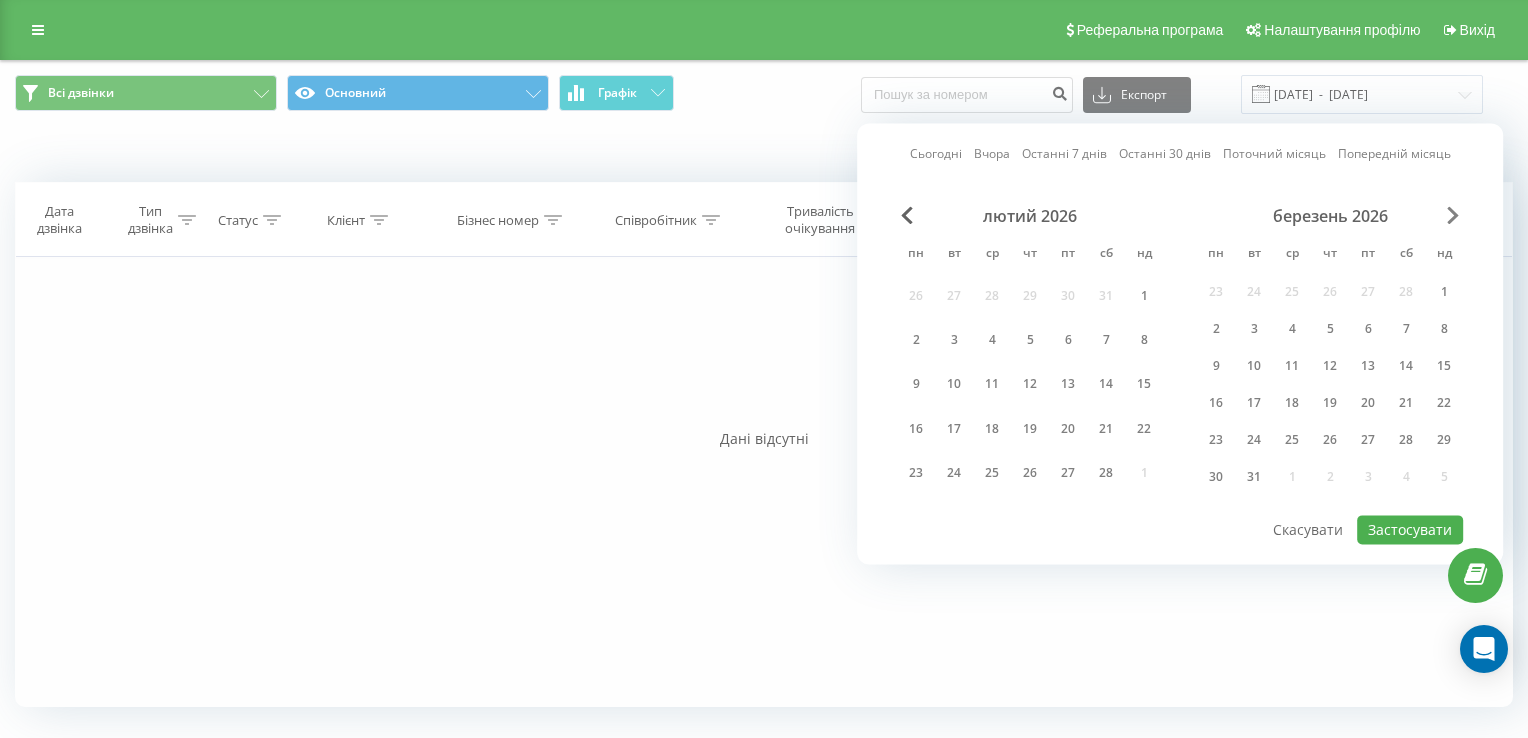 click at bounding box center (1453, 215) 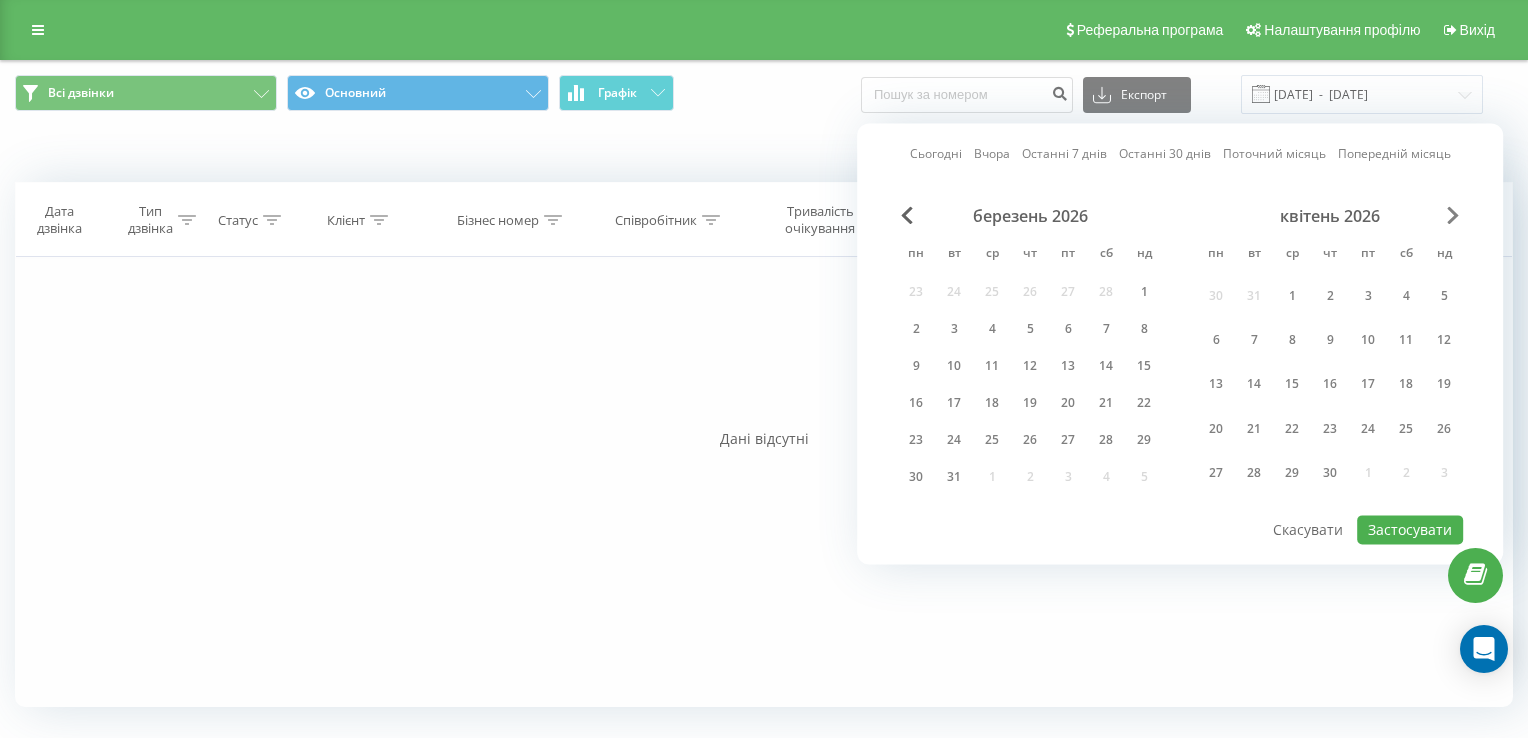 click at bounding box center [1453, 215] 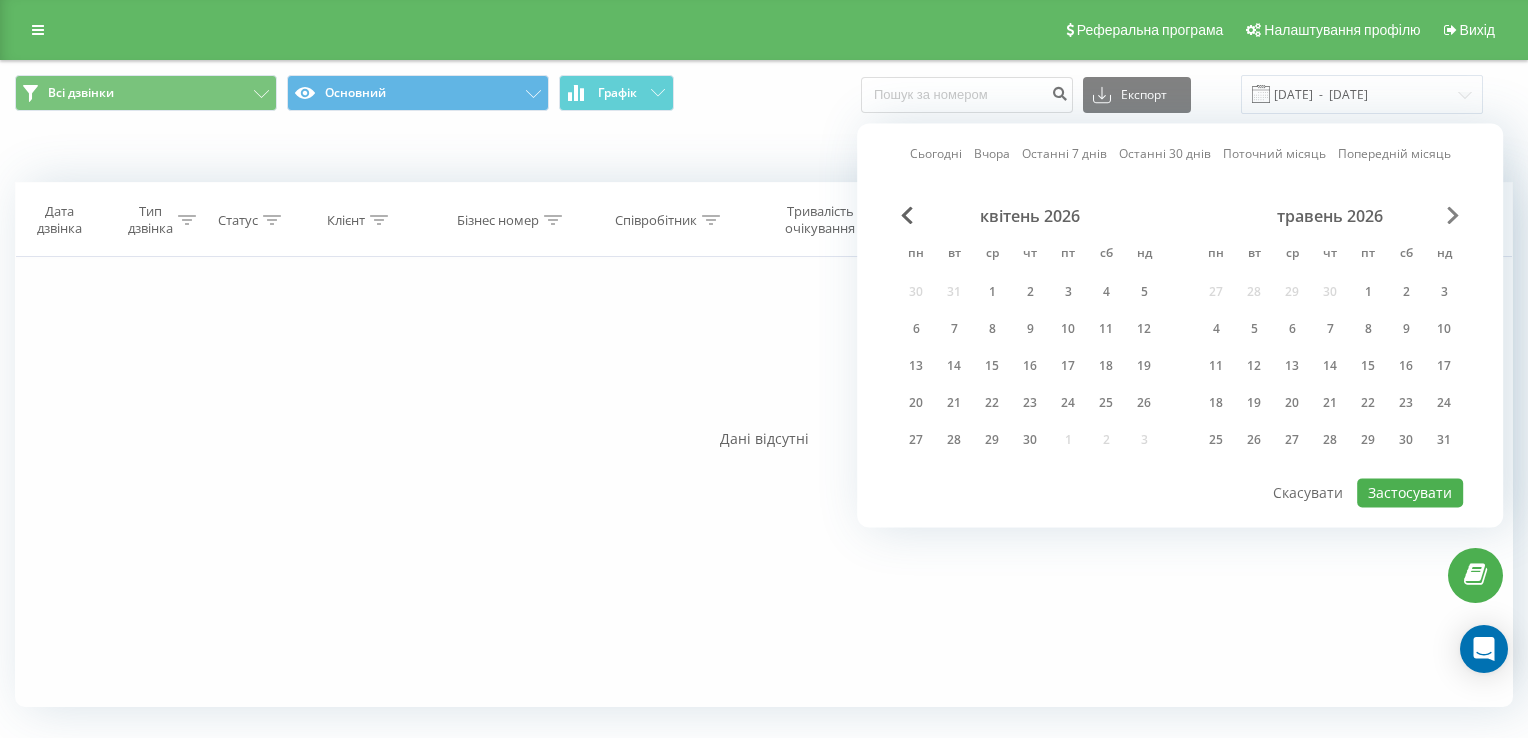 click at bounding box center (1453, 215) 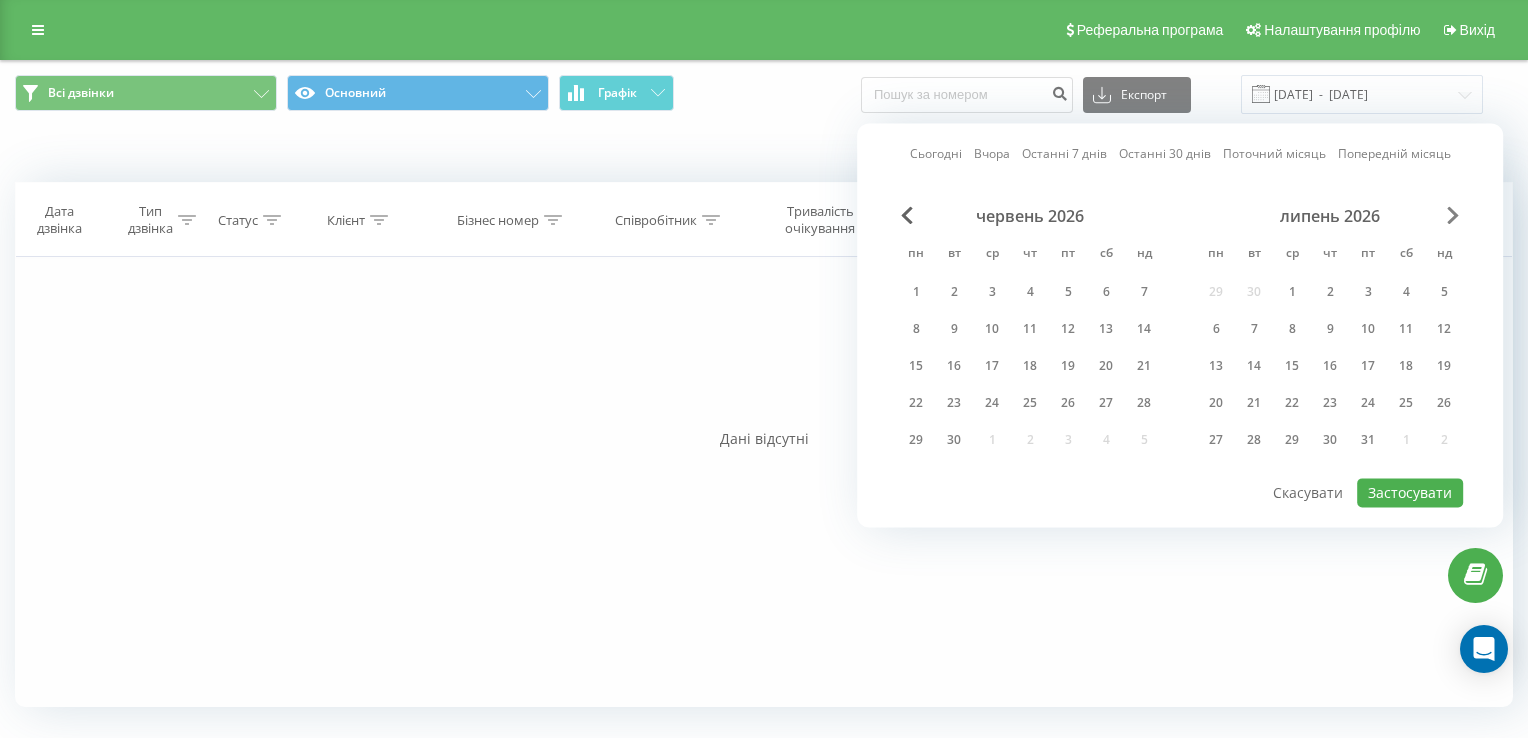 click at bounding box center [1453, 215] 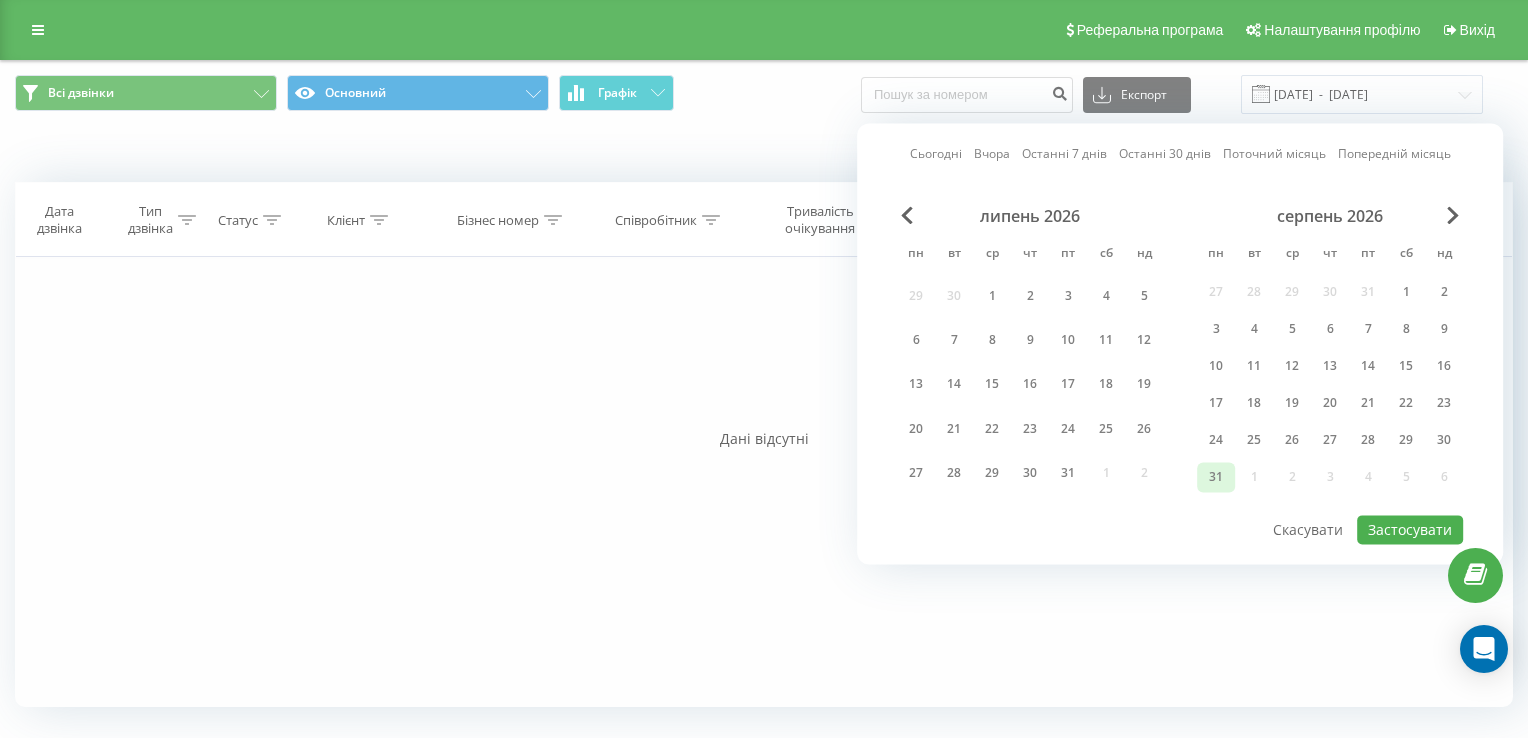 click on "31" at bounding box center (1216, 477) 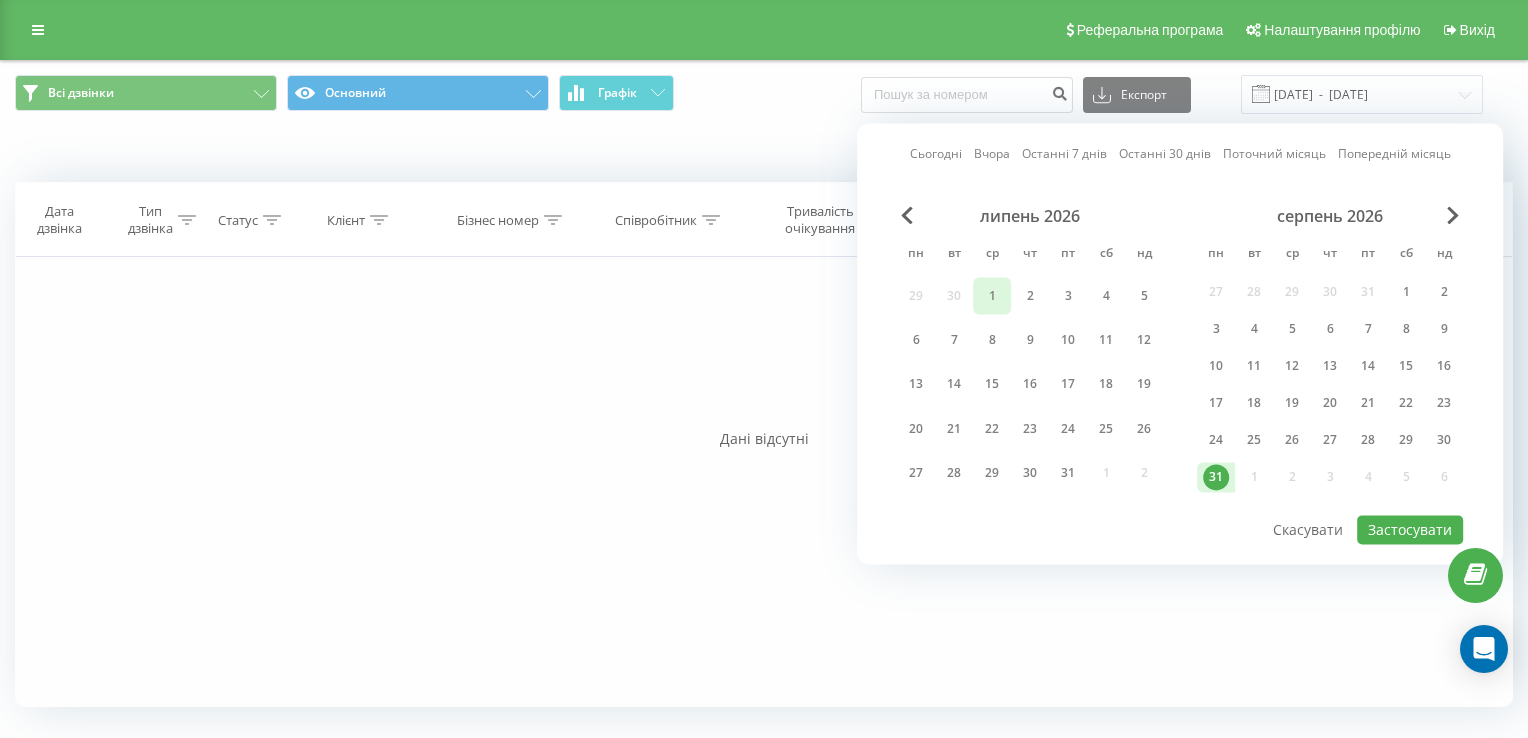 click on "1" at bounding box center (992, 296) 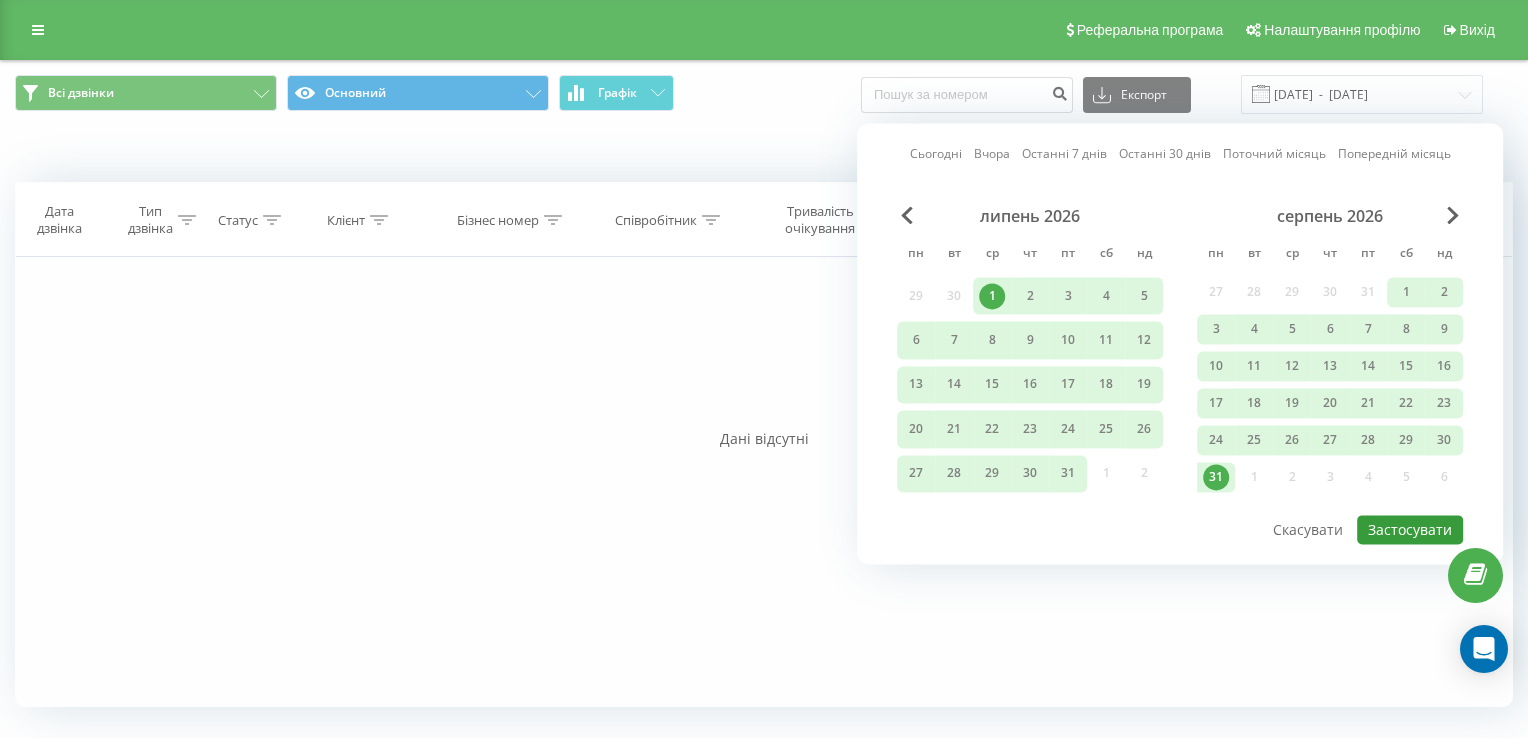 click on "Застосувати" at bounding box center (1410, 529) 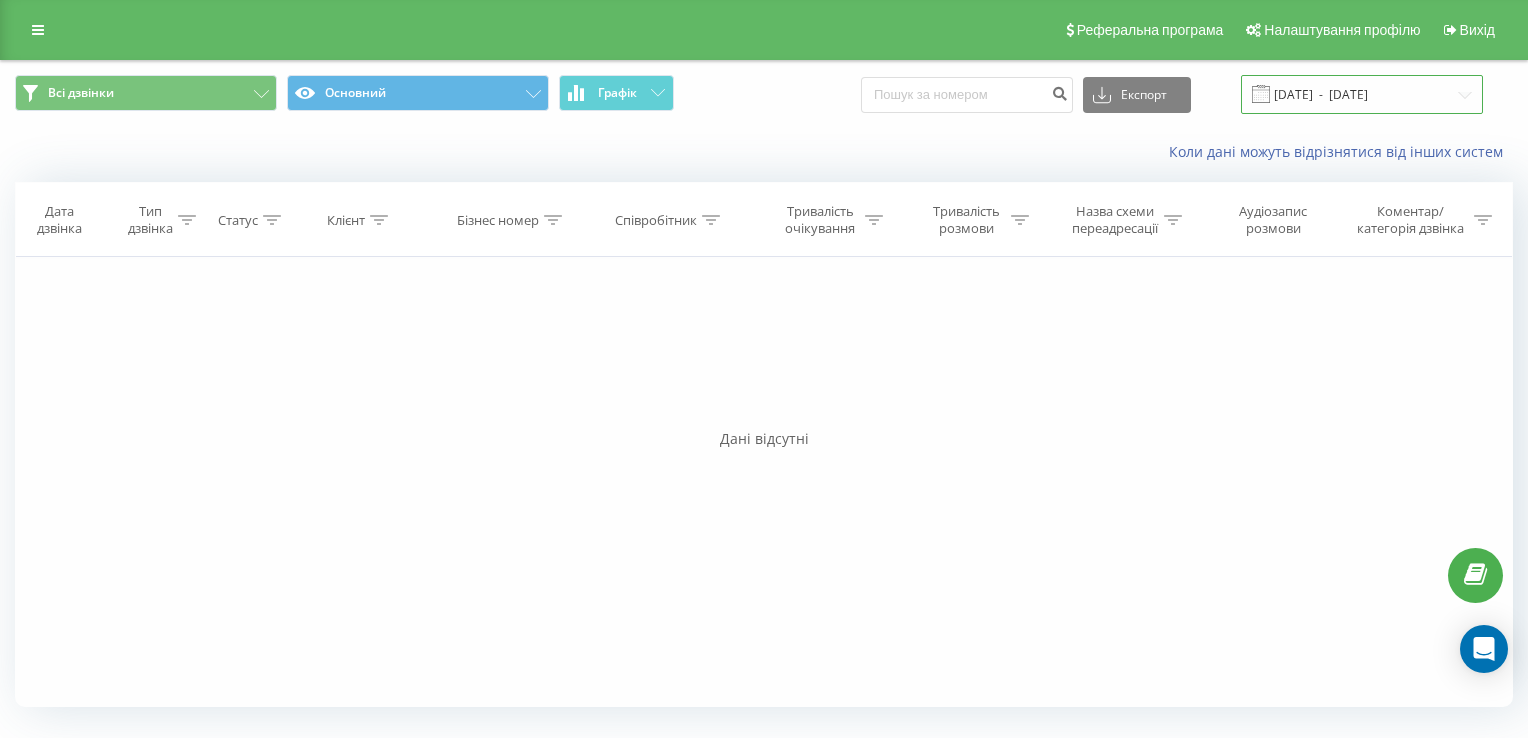click on "[DATE]  -  [DATE]" at bounding box center (1362, 94) 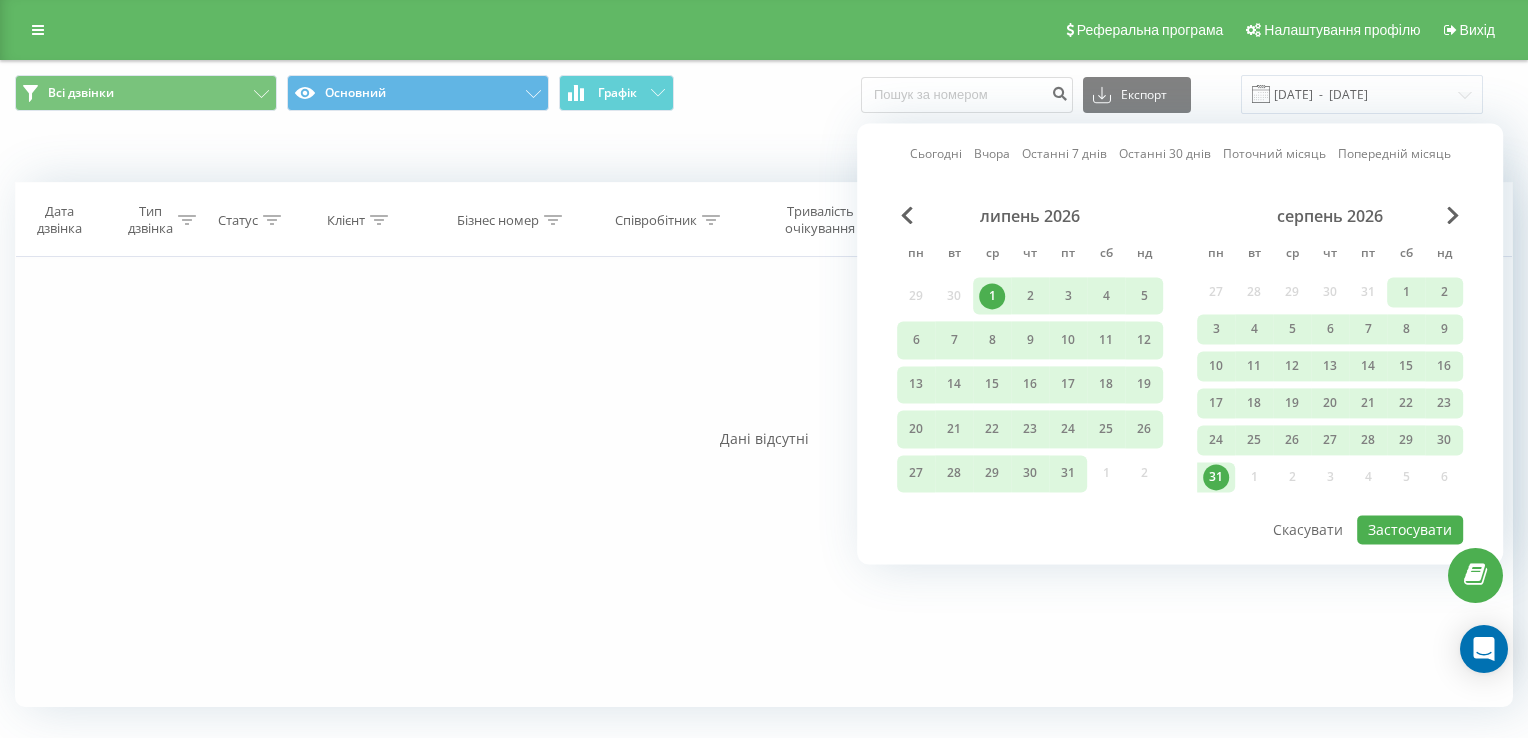 click on "липень 2026" at bounding box center [1030, 216] 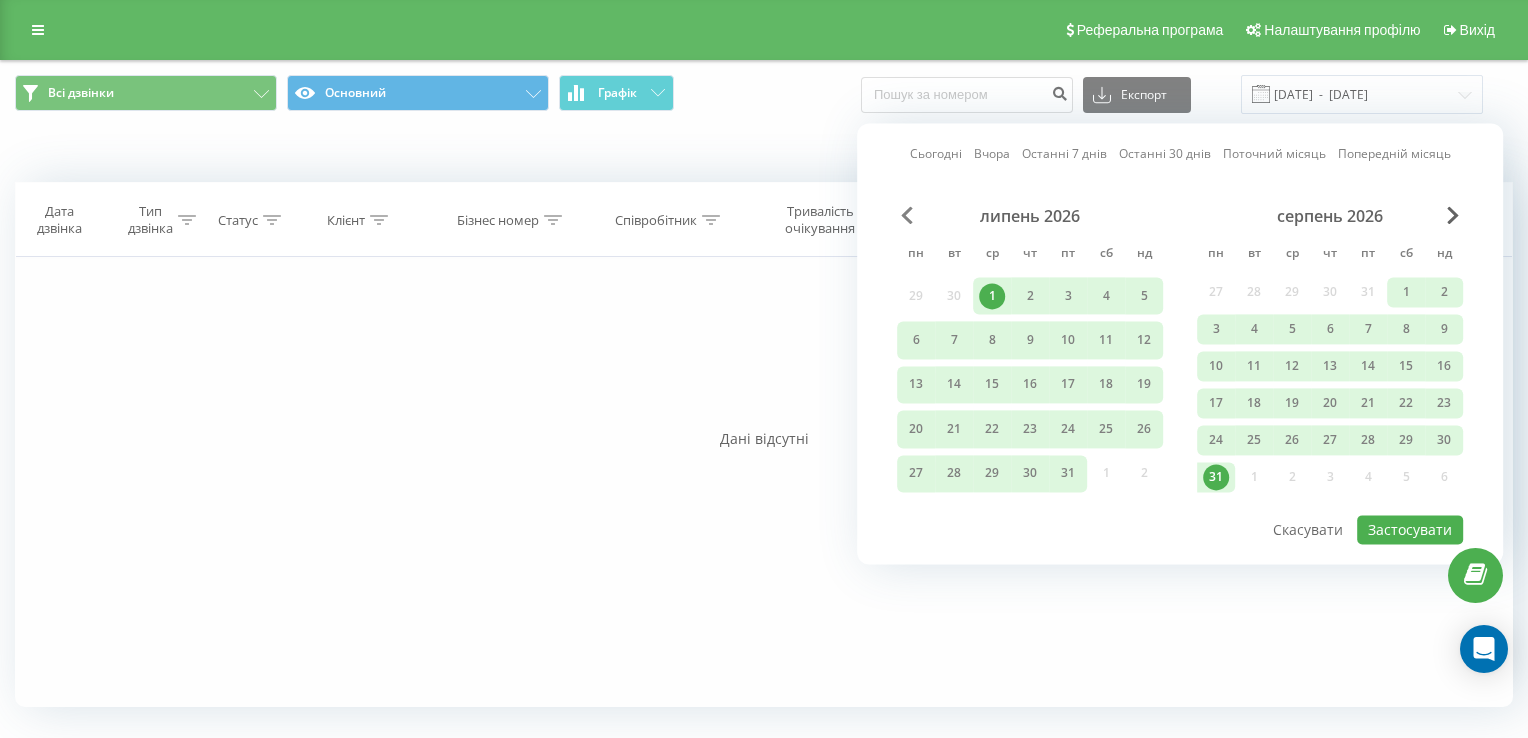 click at bounding box center [907, 215] 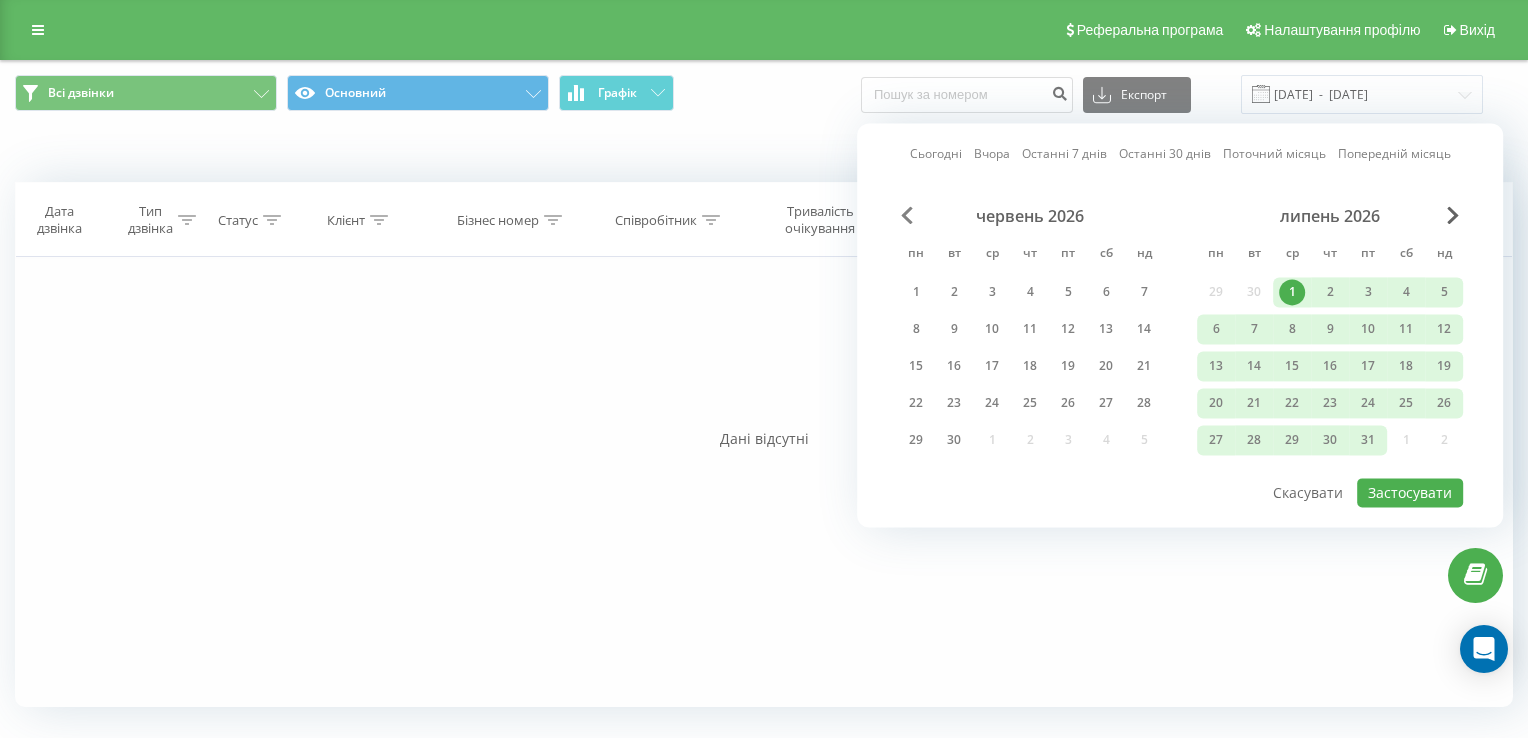 click at bounding box center (907, 215) 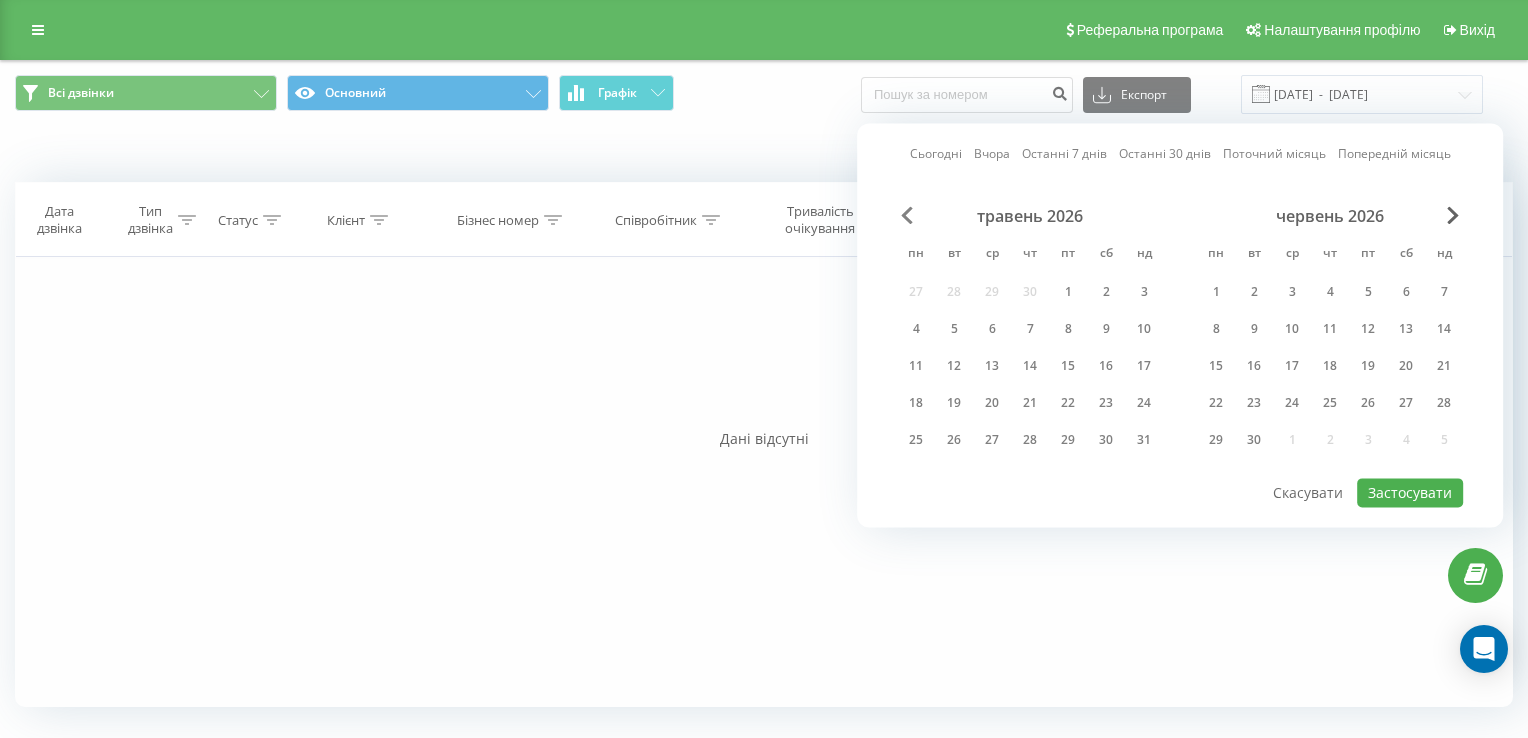 click at bounding box center (907, 215) 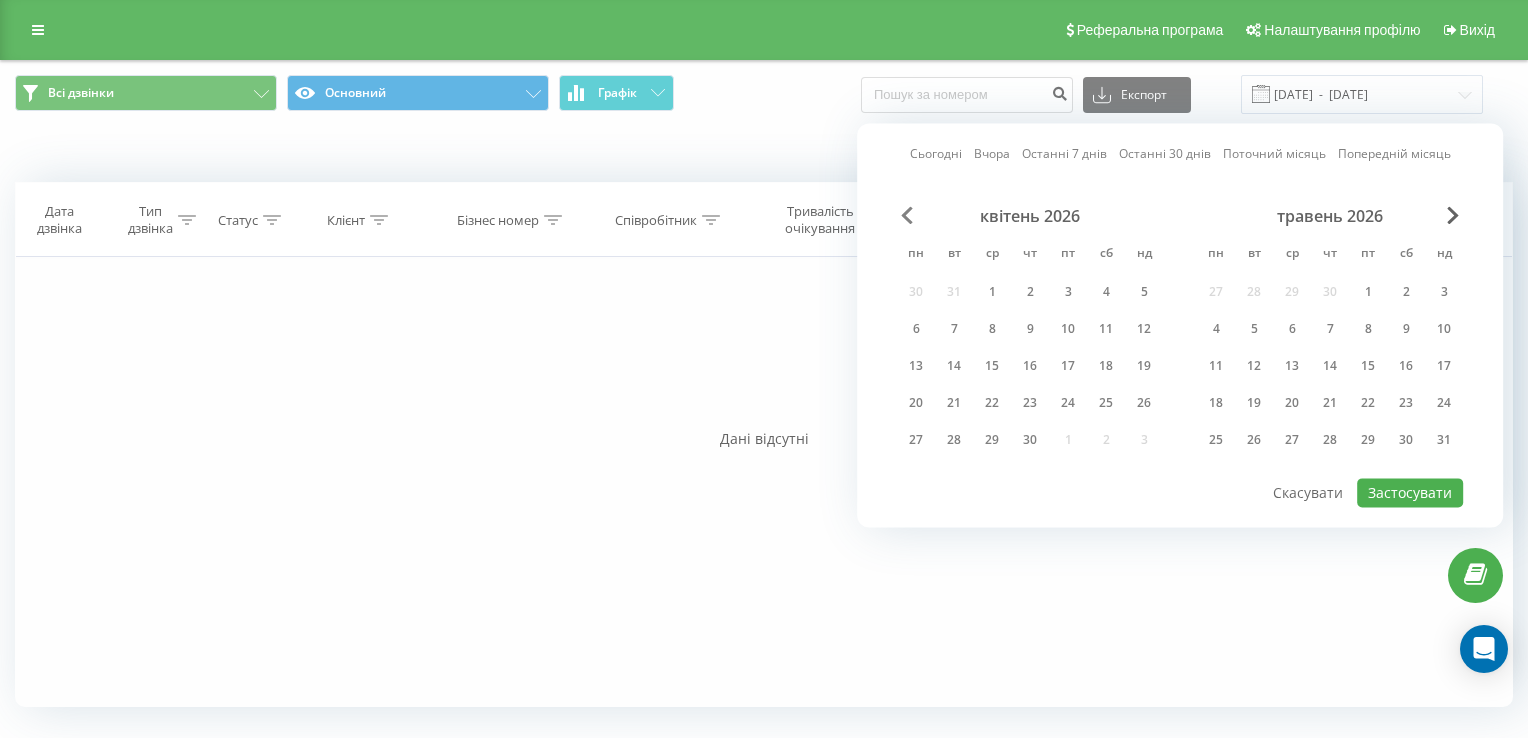 click at bounding box center (907, 215) 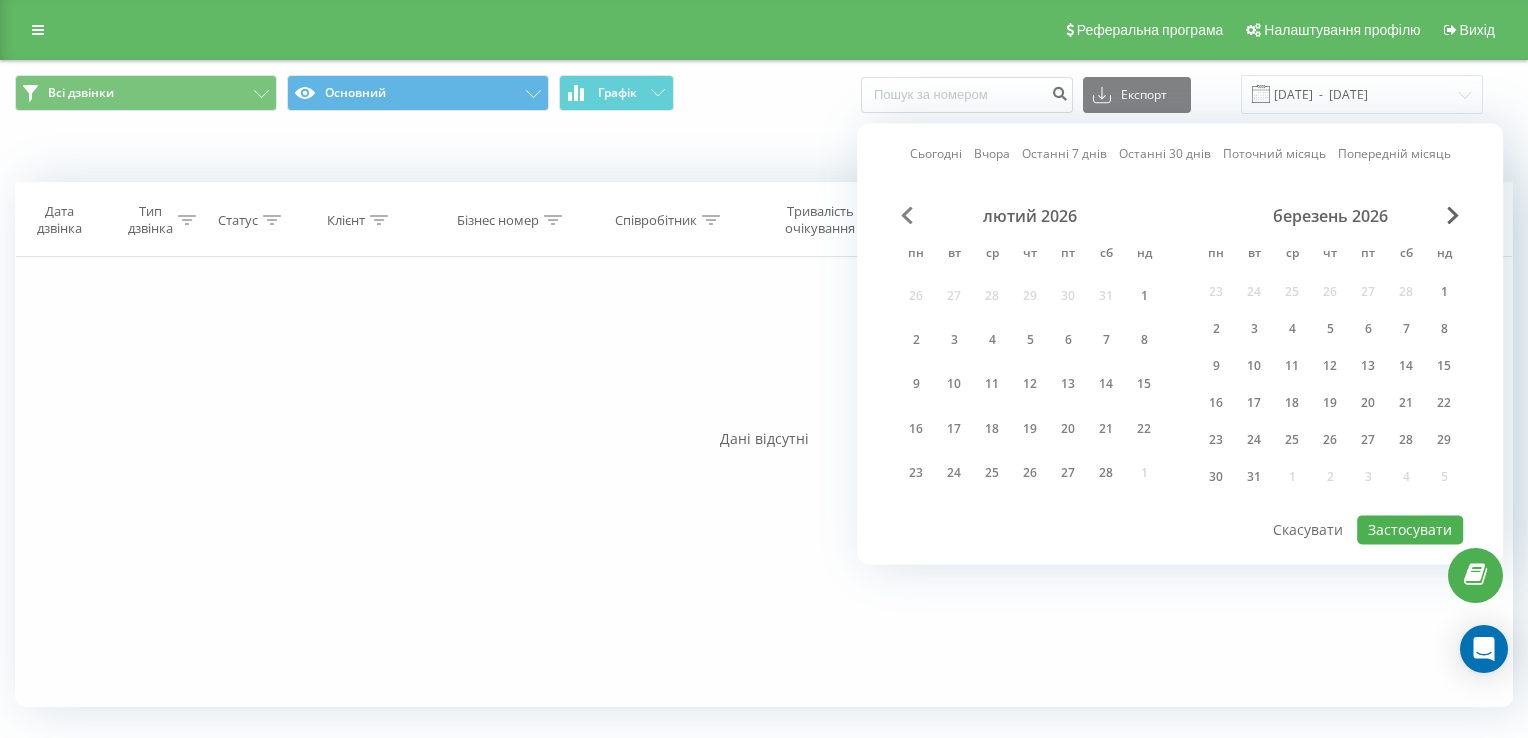 click at bounding box center (907, 215) 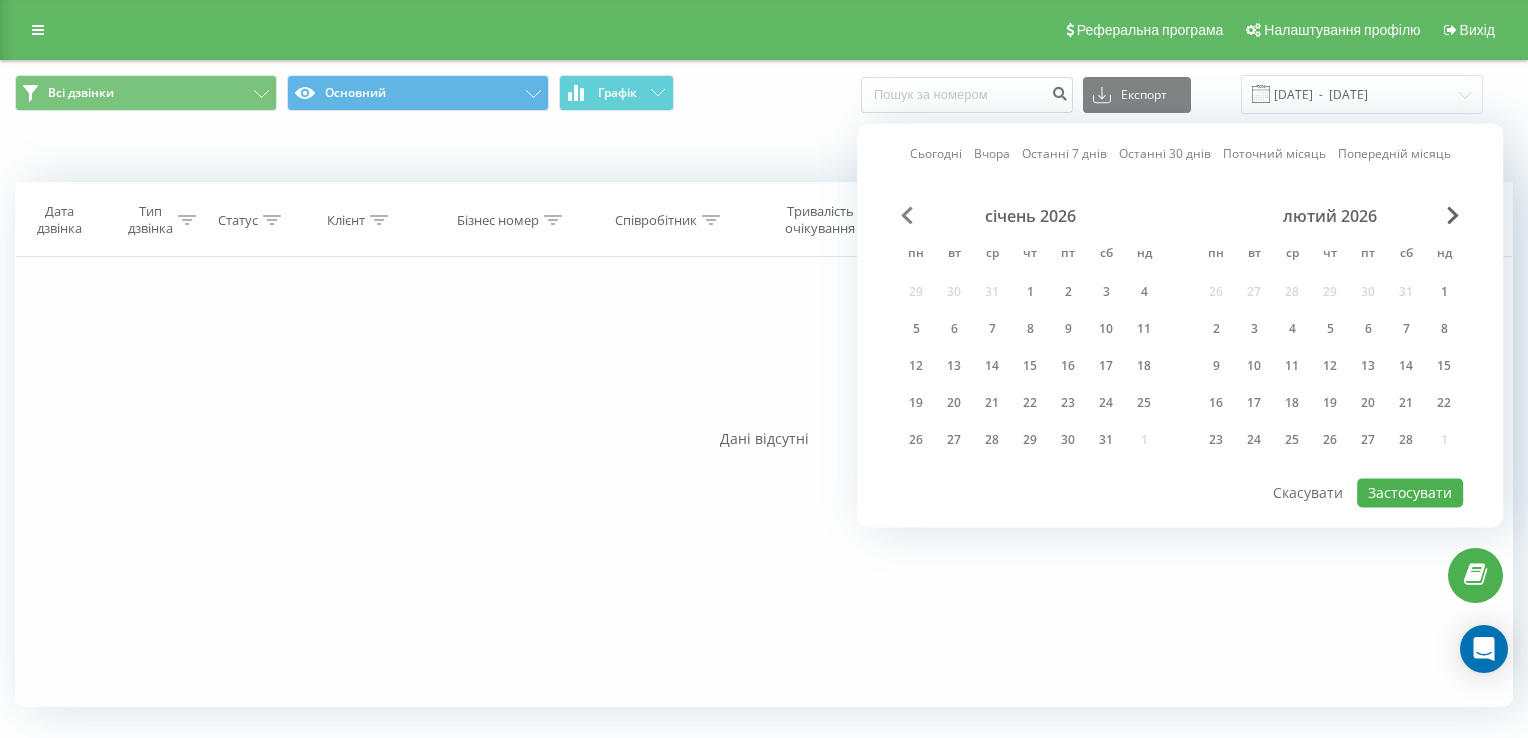 click at bounding box center [907, 215] 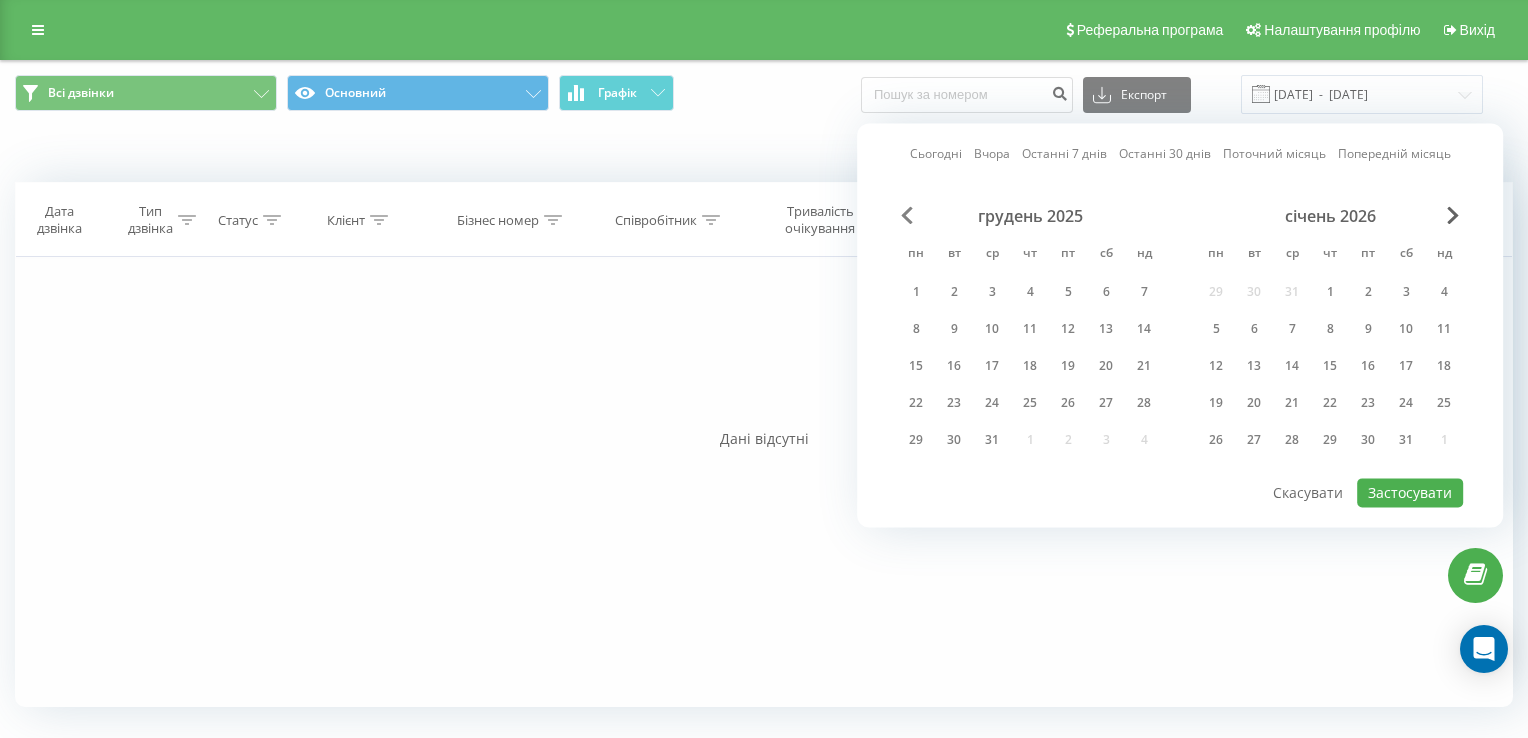 click at bounding box center [907, 215] 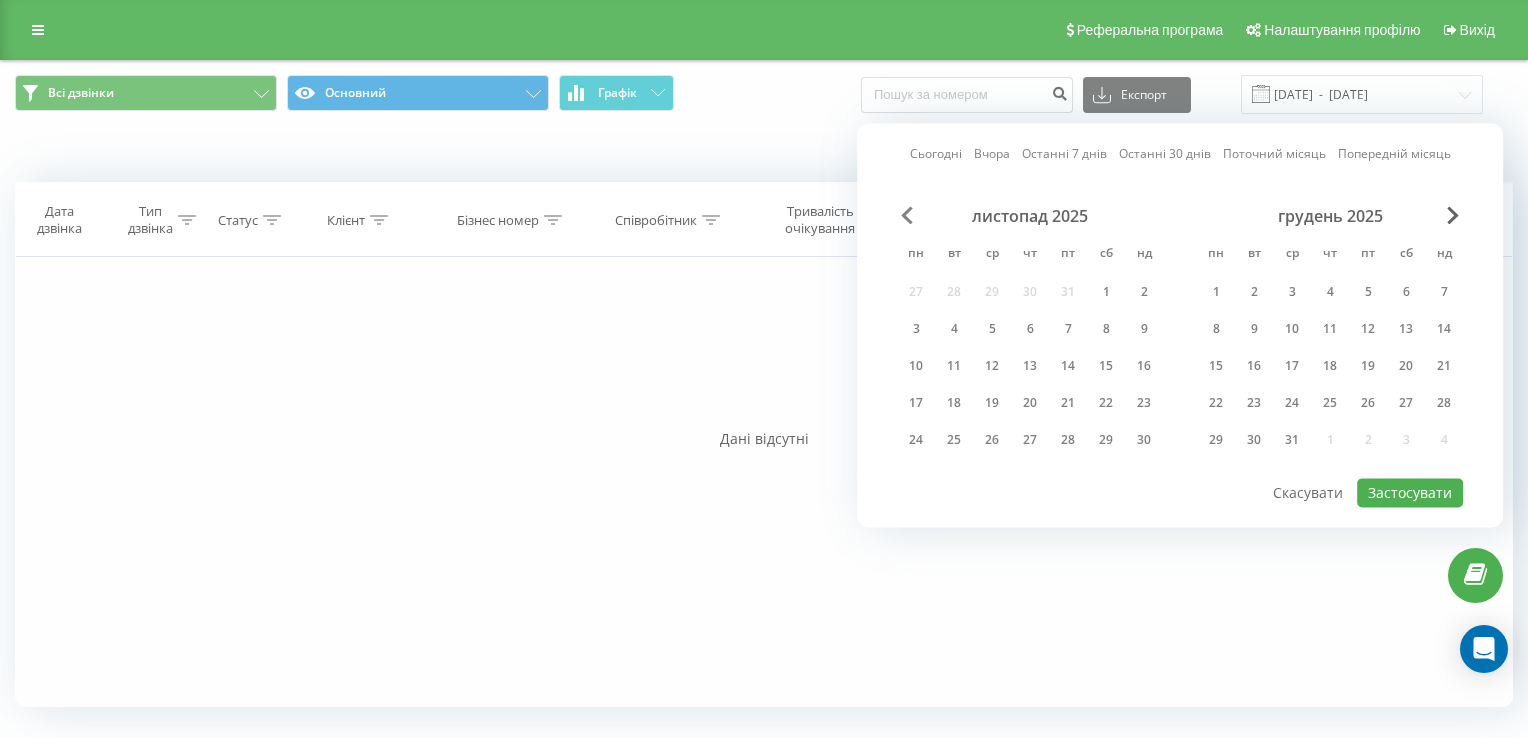 click at bounding box center (907, 215) 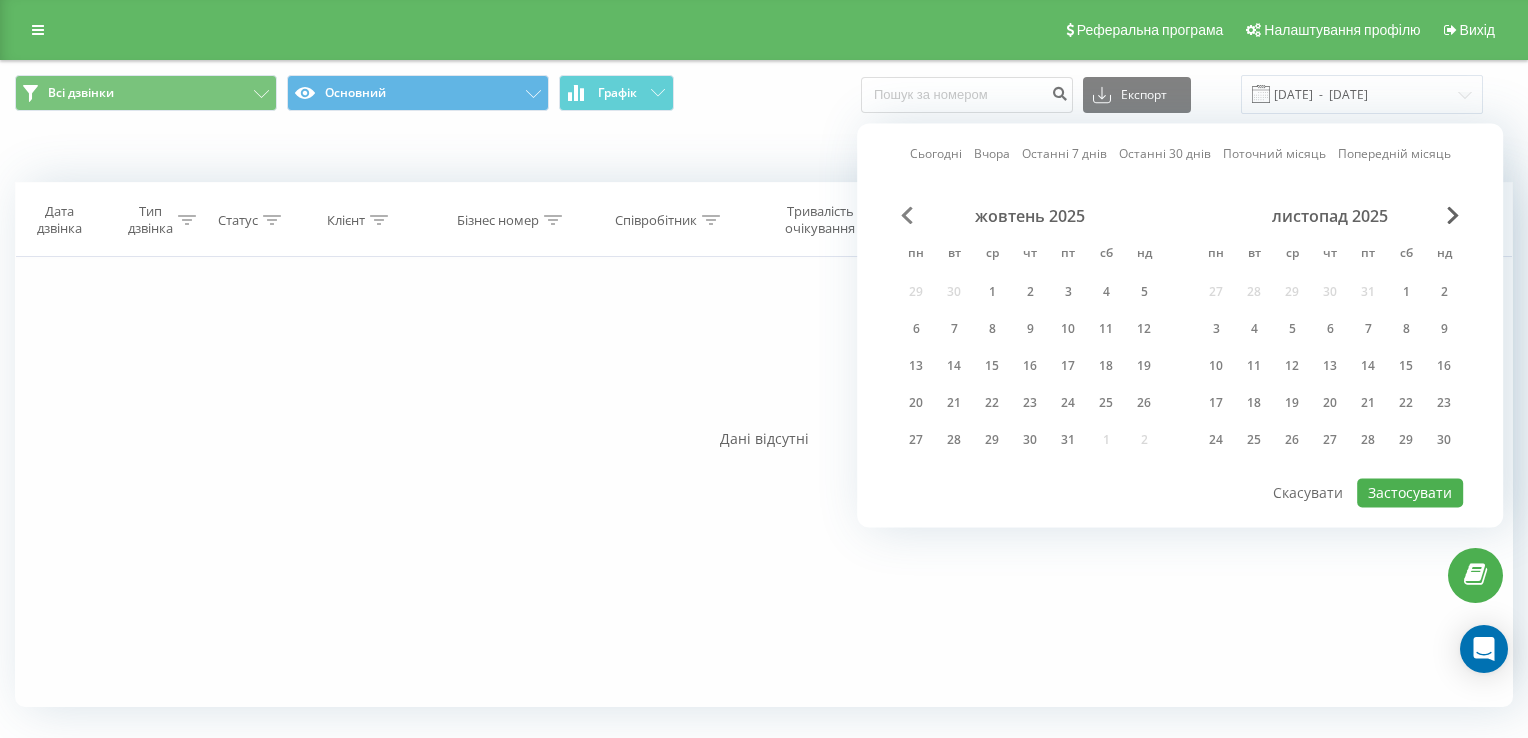 click at bounding box center [907, 215] 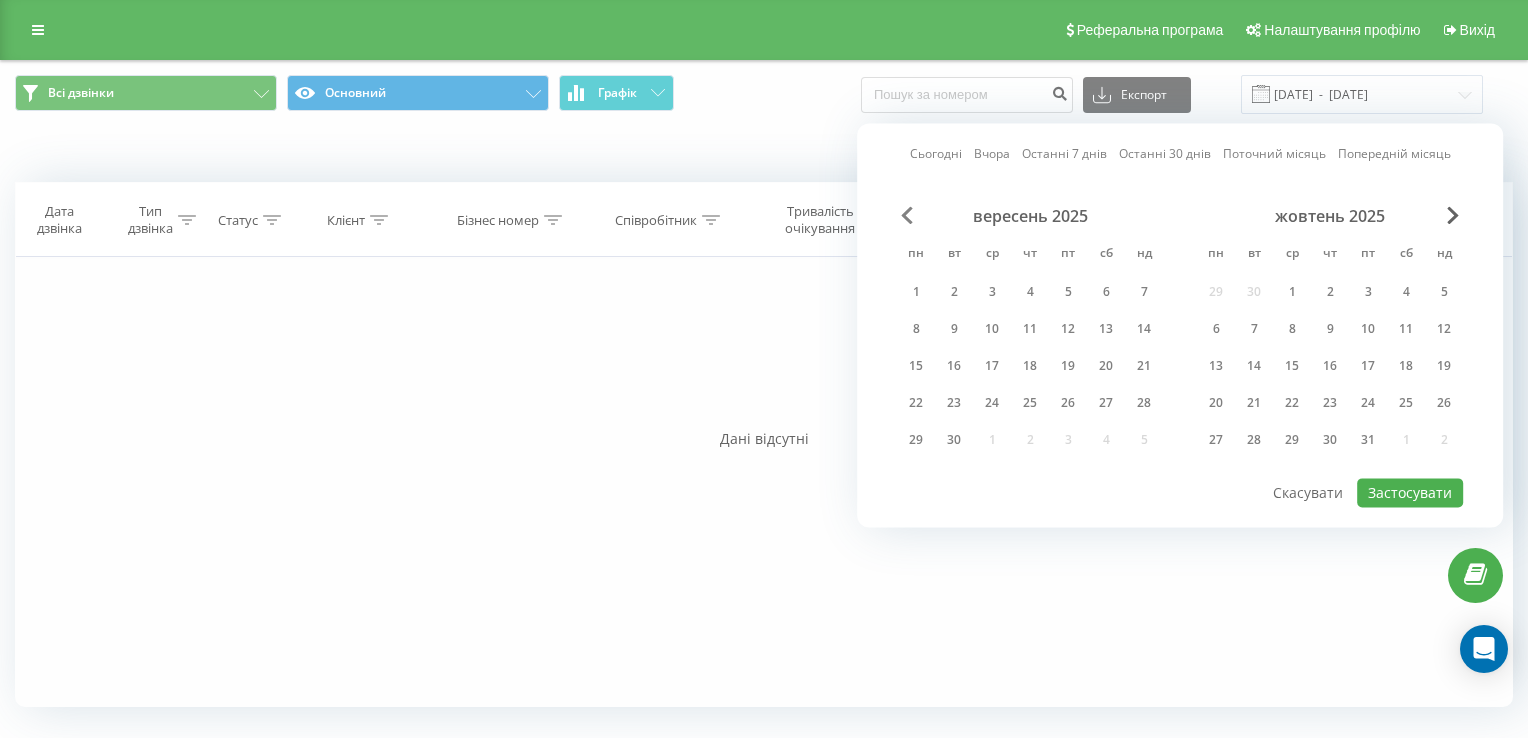 click at bounding box center [907, 215] 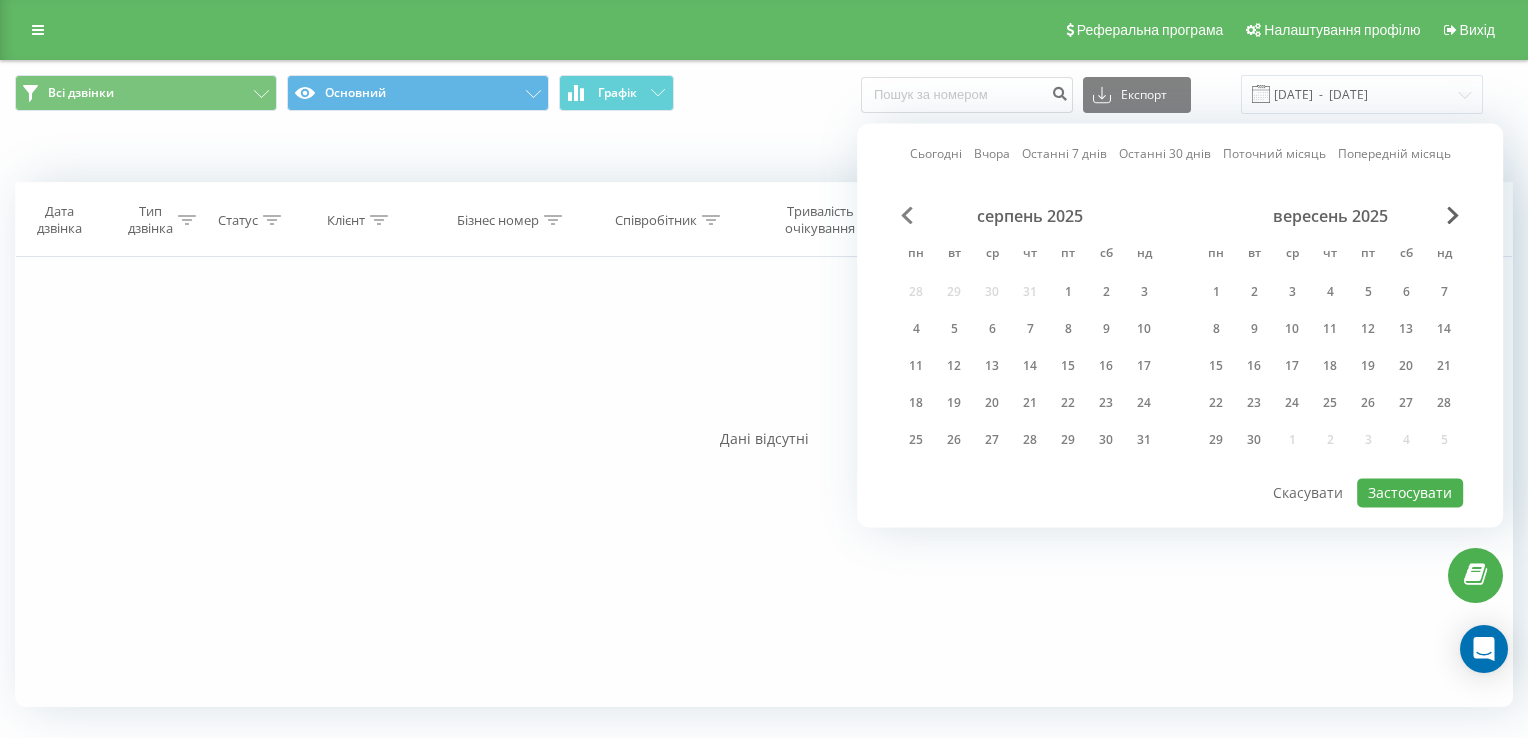 click at bounding box center [907, 215] 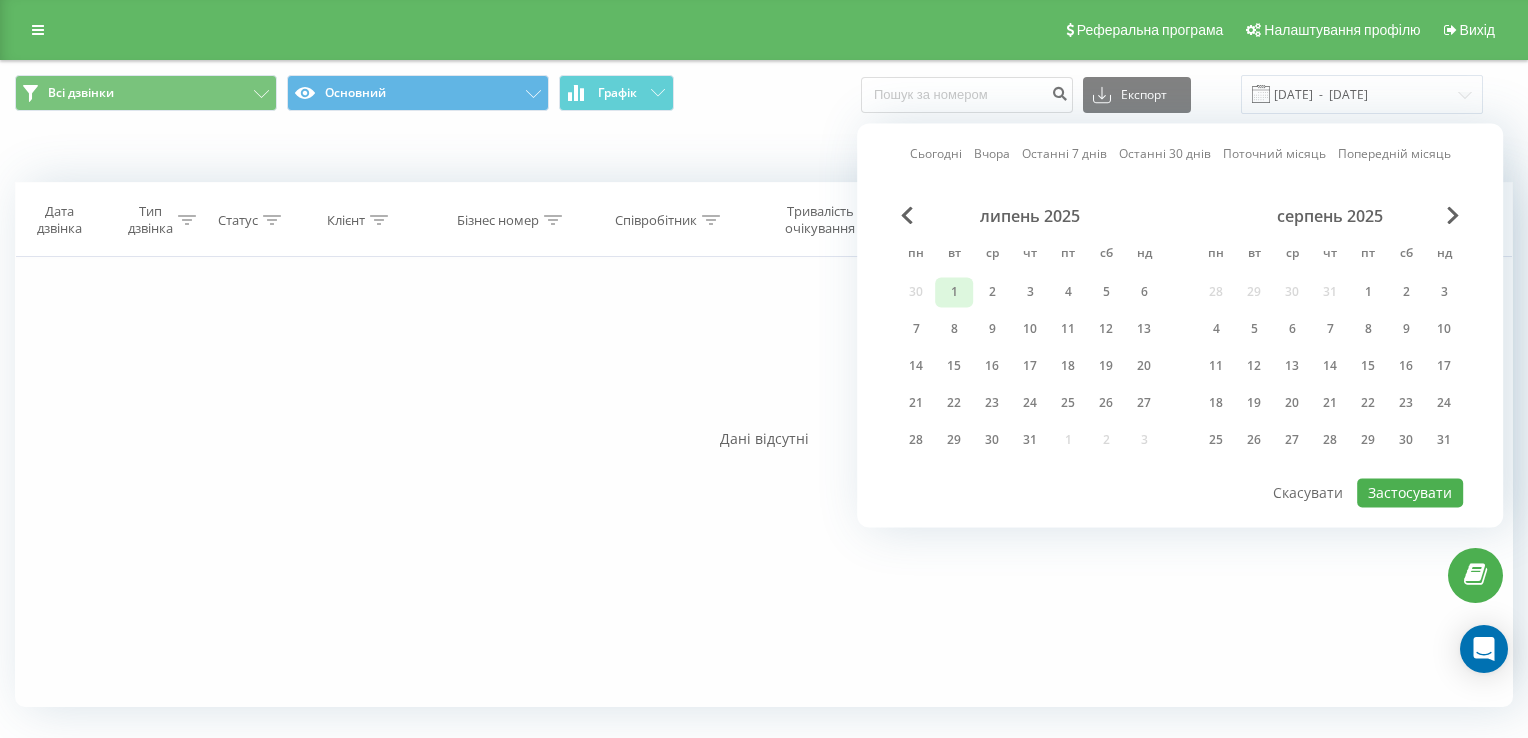 click on "1" at bounding box center [954, 292] 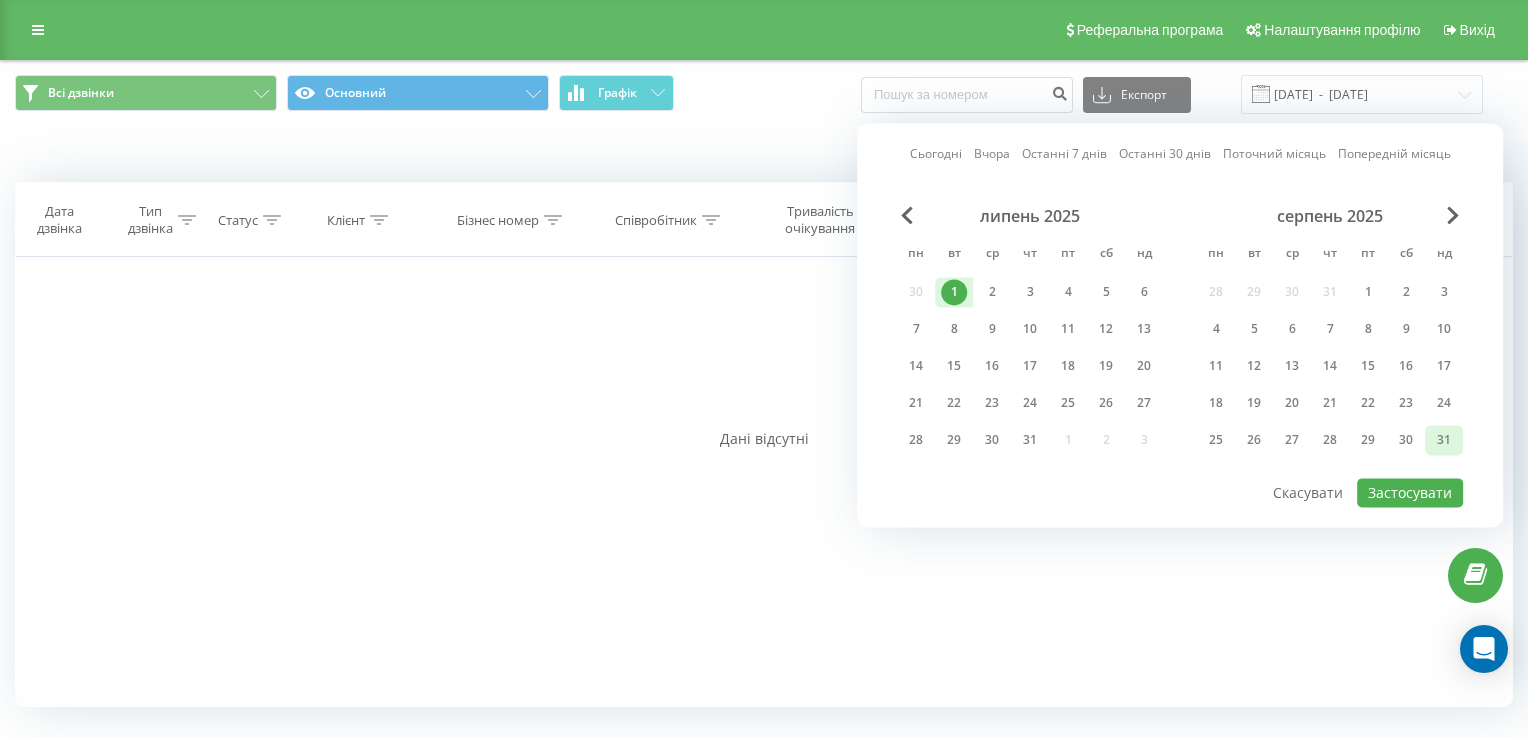 click on "31" at bounding box center [1444, 440] 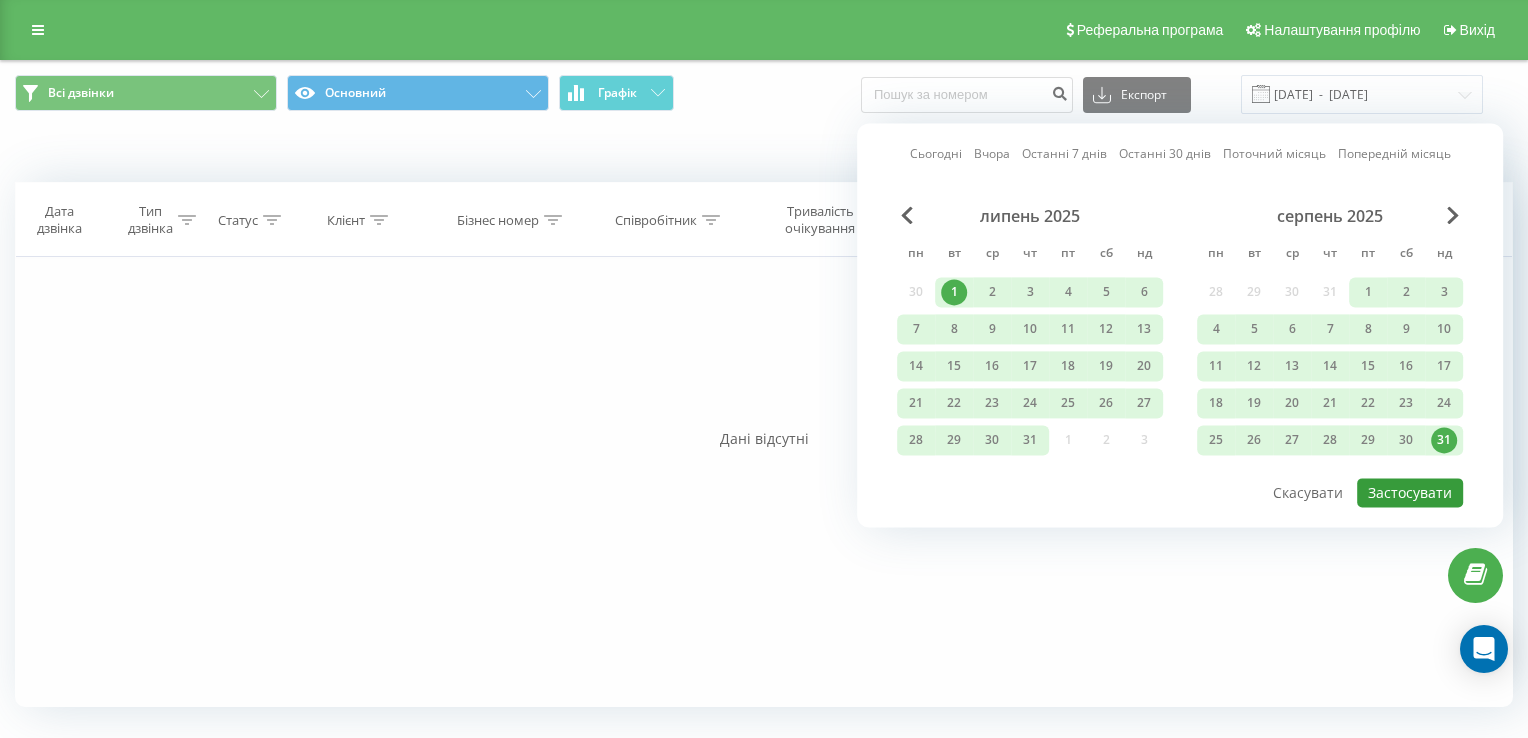 click on "Застосувати" at bounding box center [1410, 492] 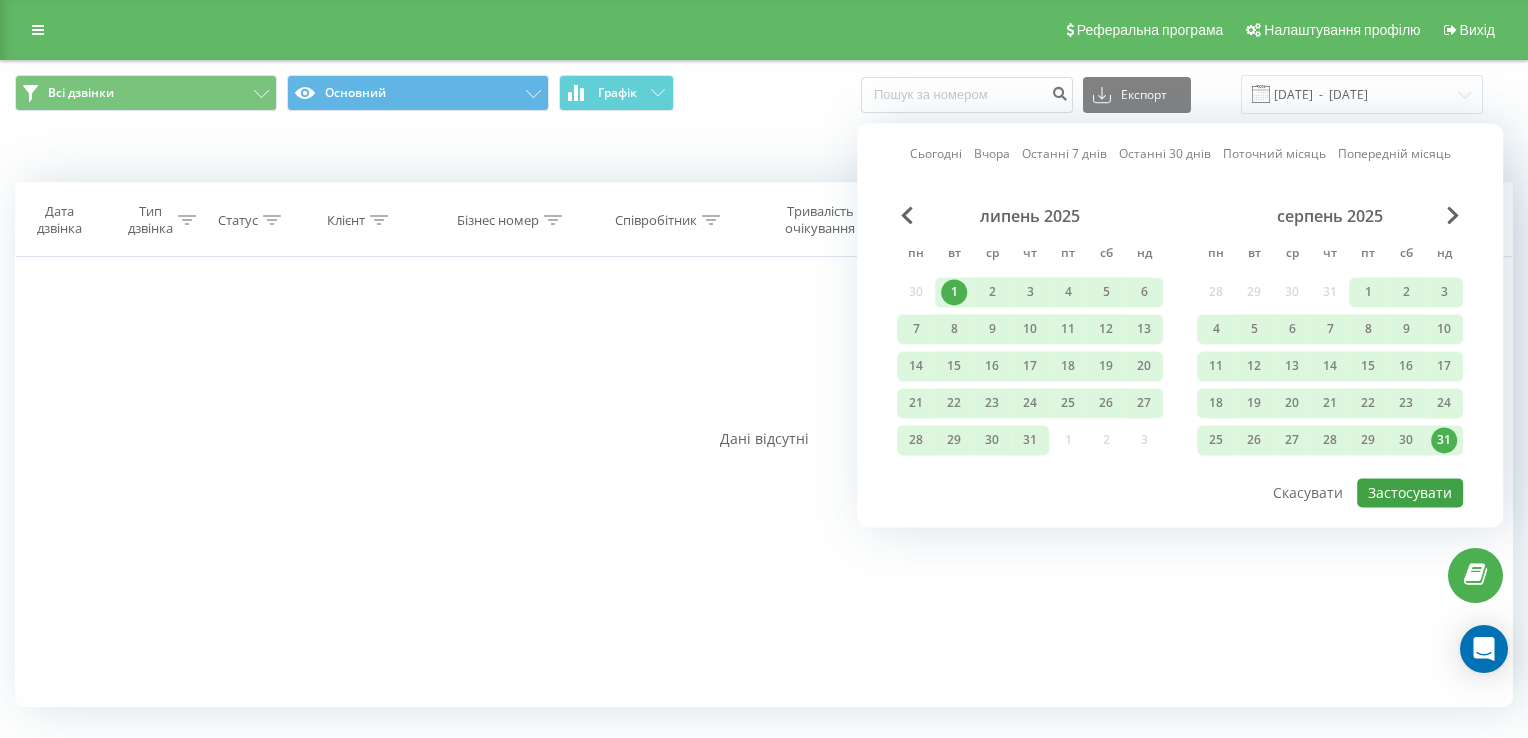type on "01.07.2025  -  31.08.2025" 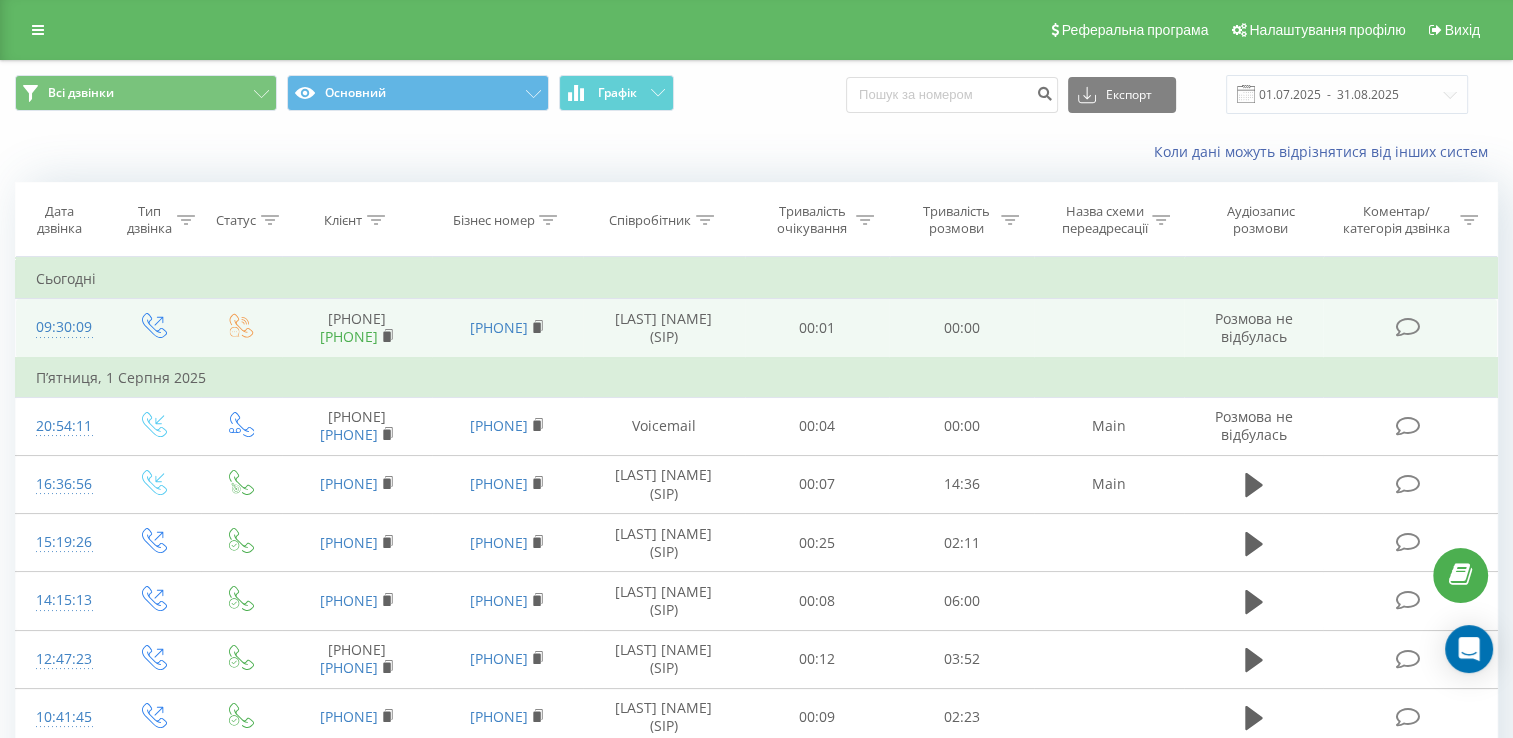 click on "[PHONE]" at bounding box center [349, 336] 